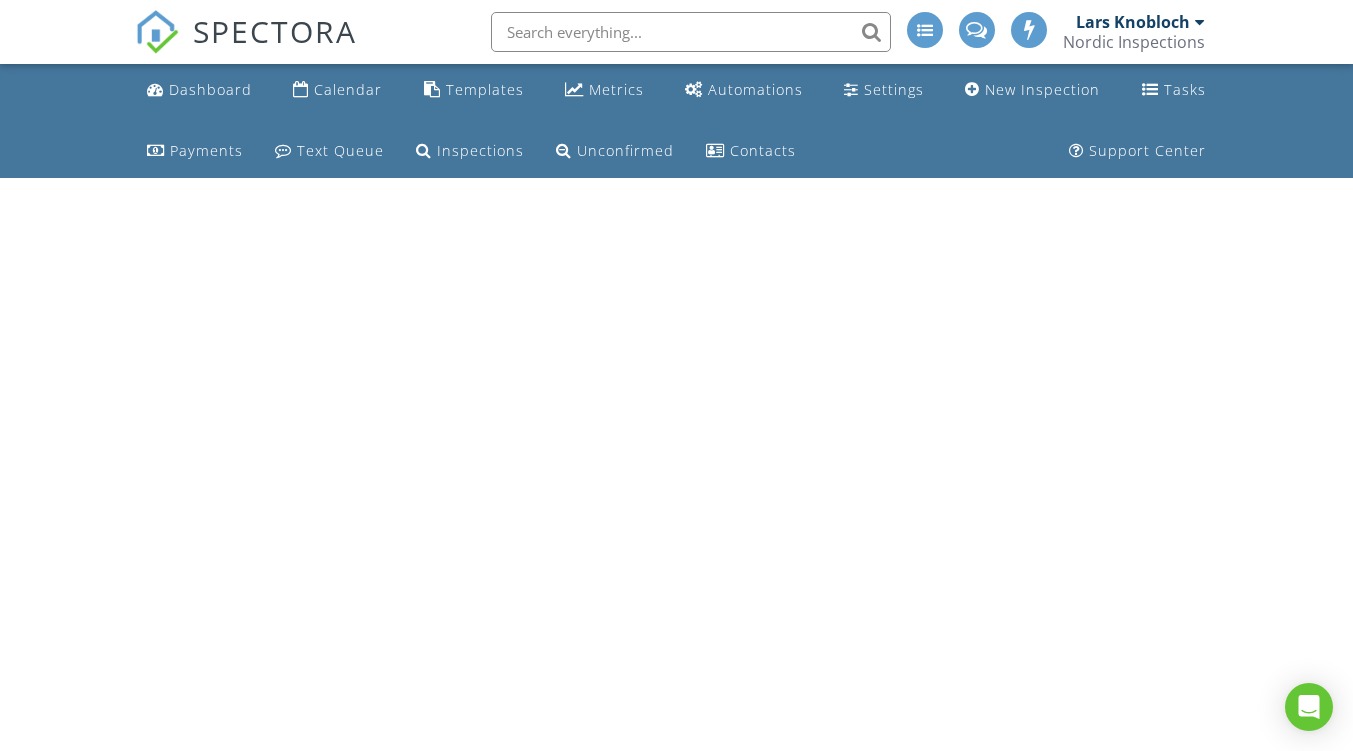 scroll, scrollTop: 0, scrollLeft: 0, axis: both 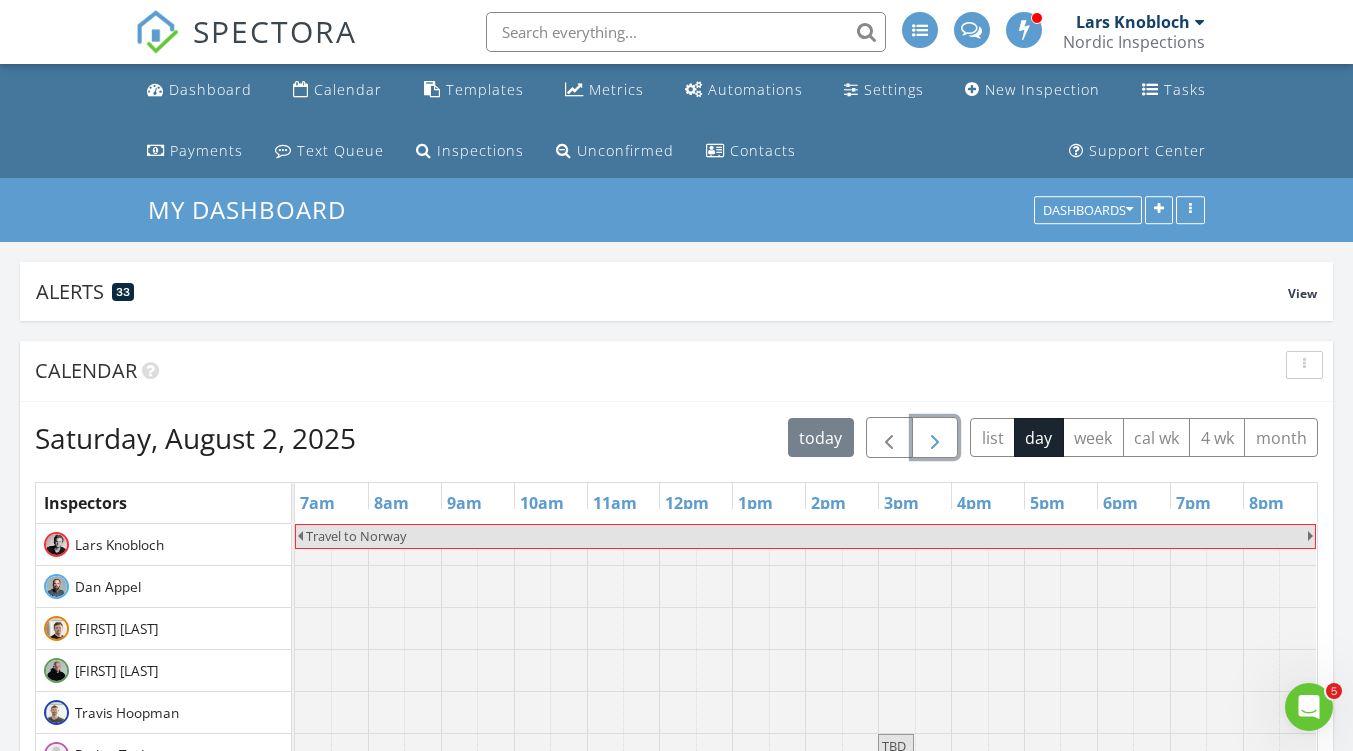 click at bounding box center (935, 438) 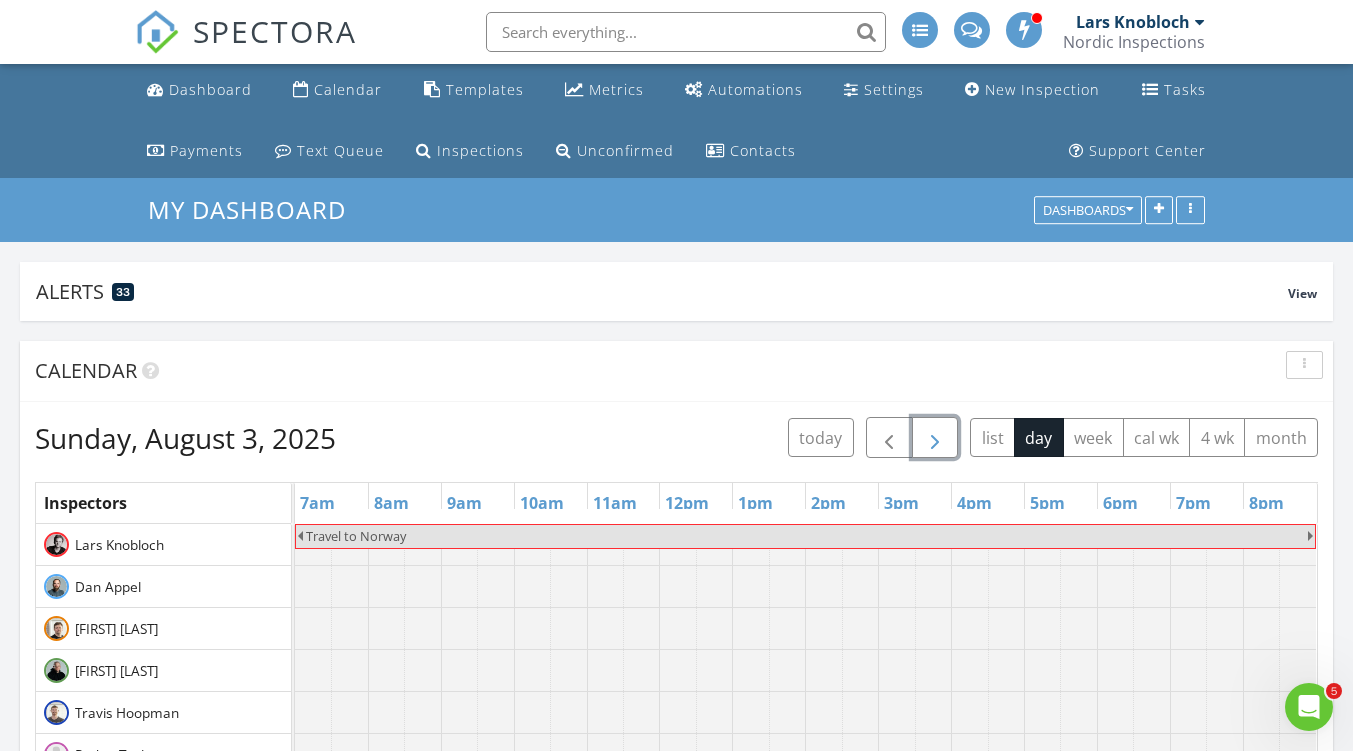 click at bounding box center [935, 438] 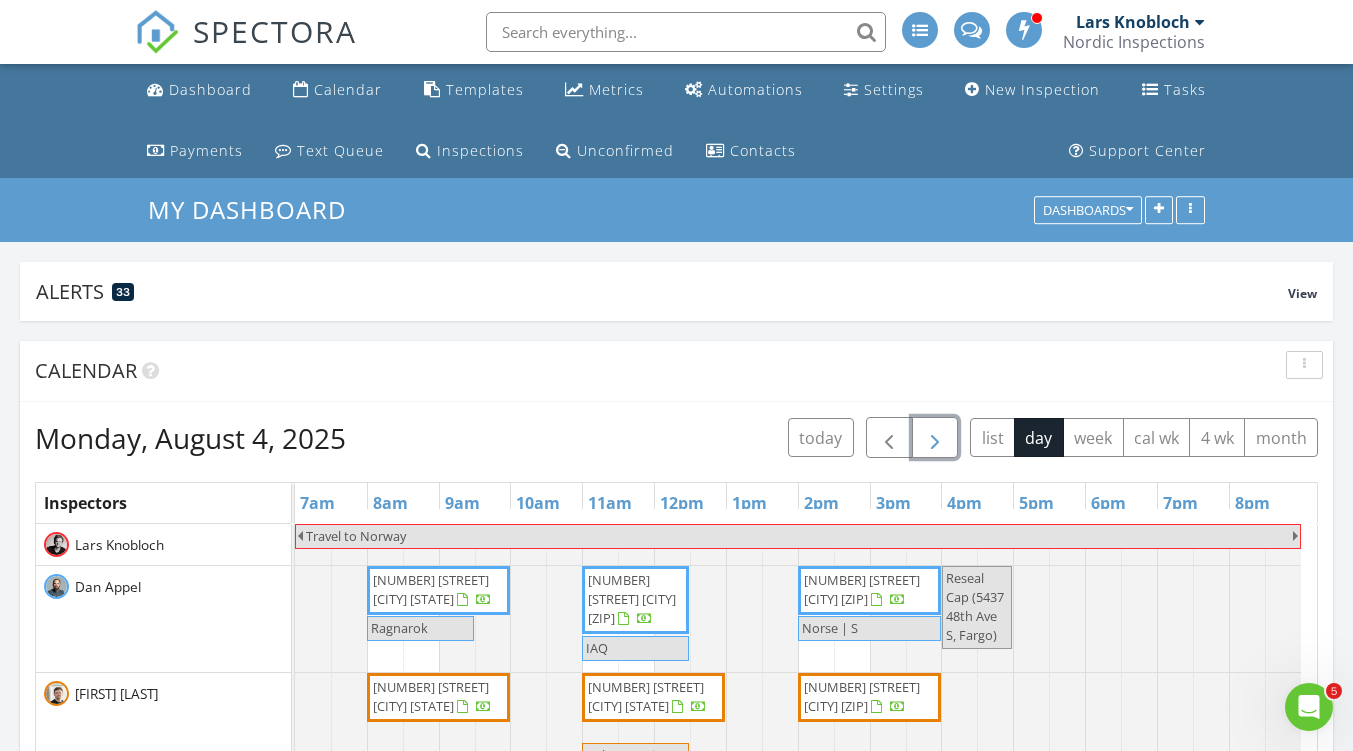 scroll, scrollTop: 200, scrollLeft: 0, axis: vertical 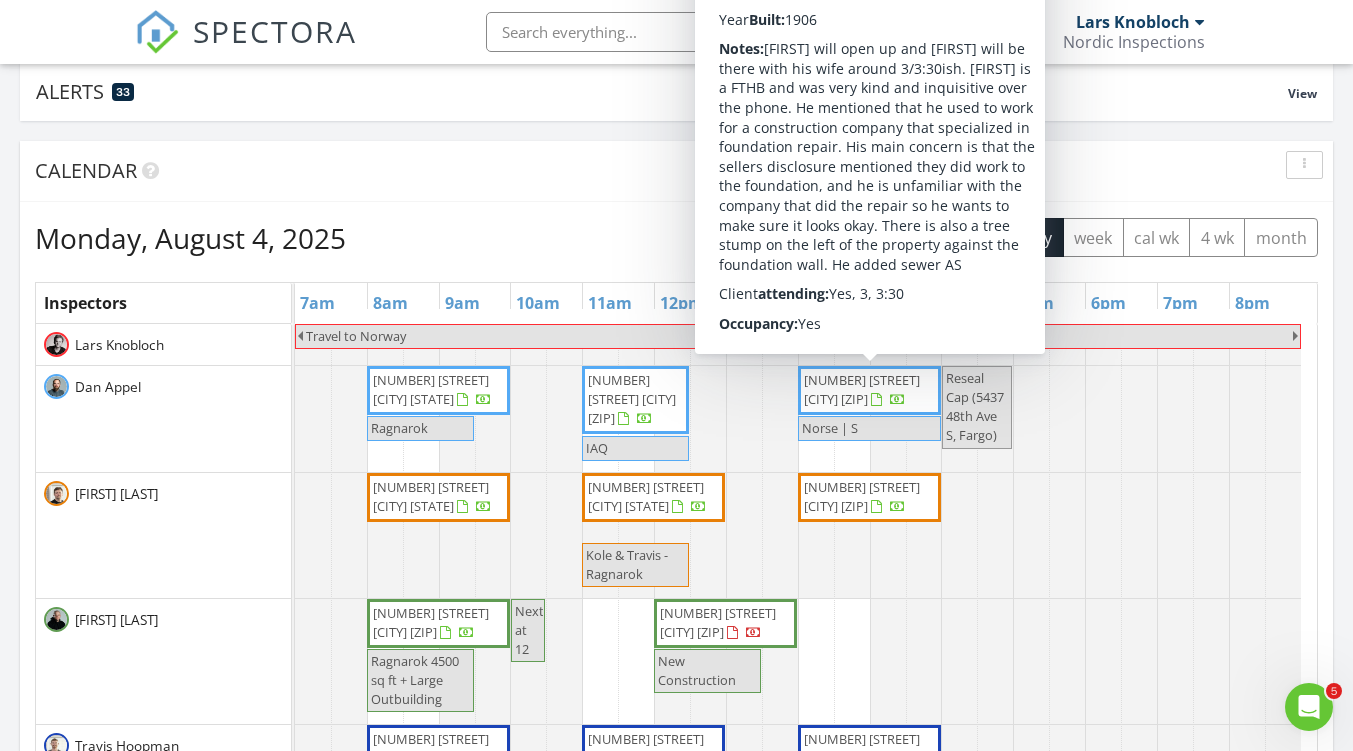 click on "Calendar" at bounding box center [661, 171] 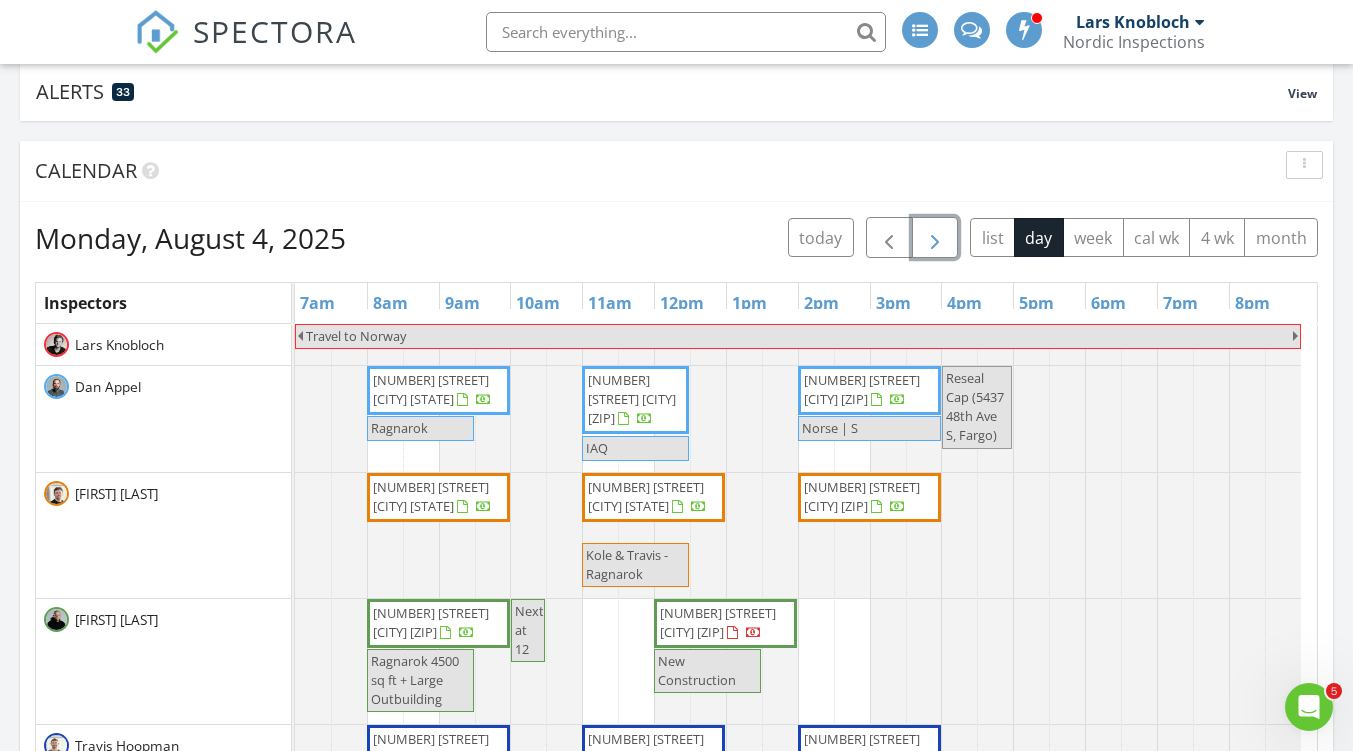 click at bounding box center (935, 238) 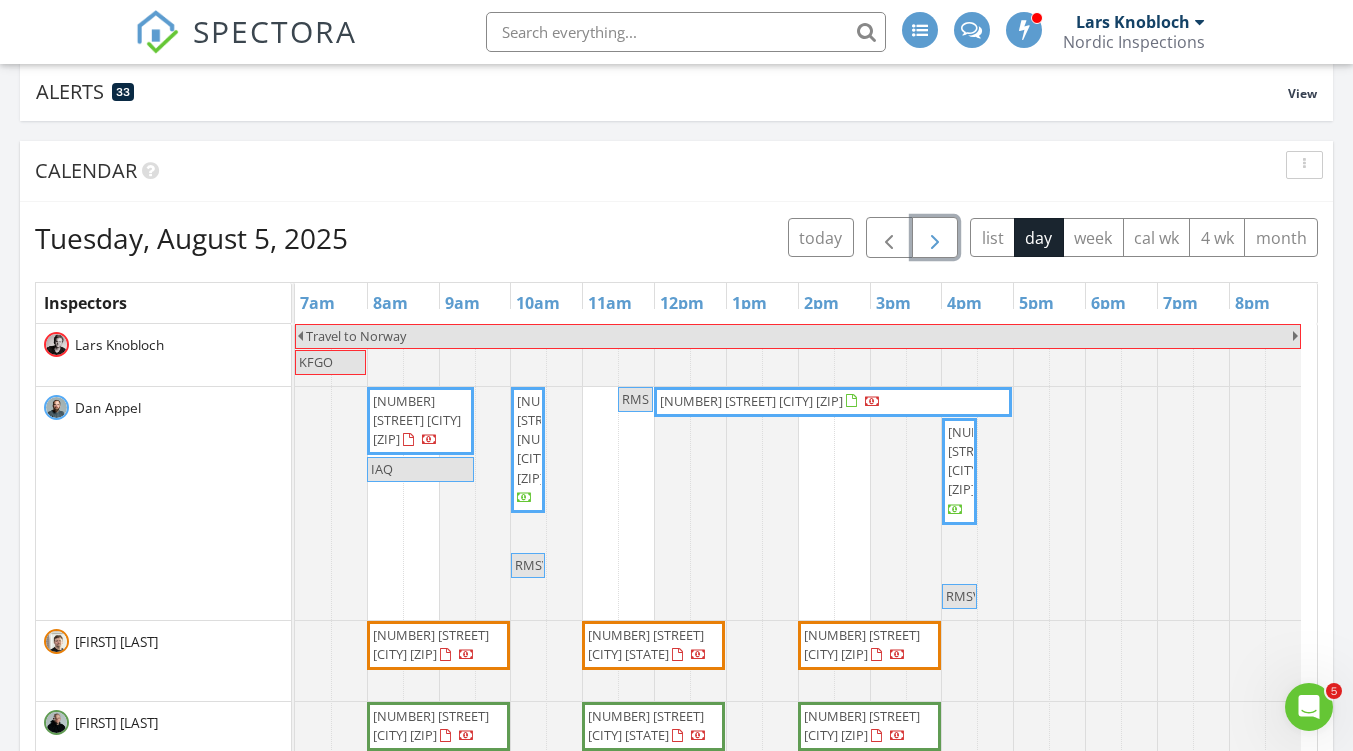 scroll, scrollTop: 27, scrollLeft: 0, axis: vertical 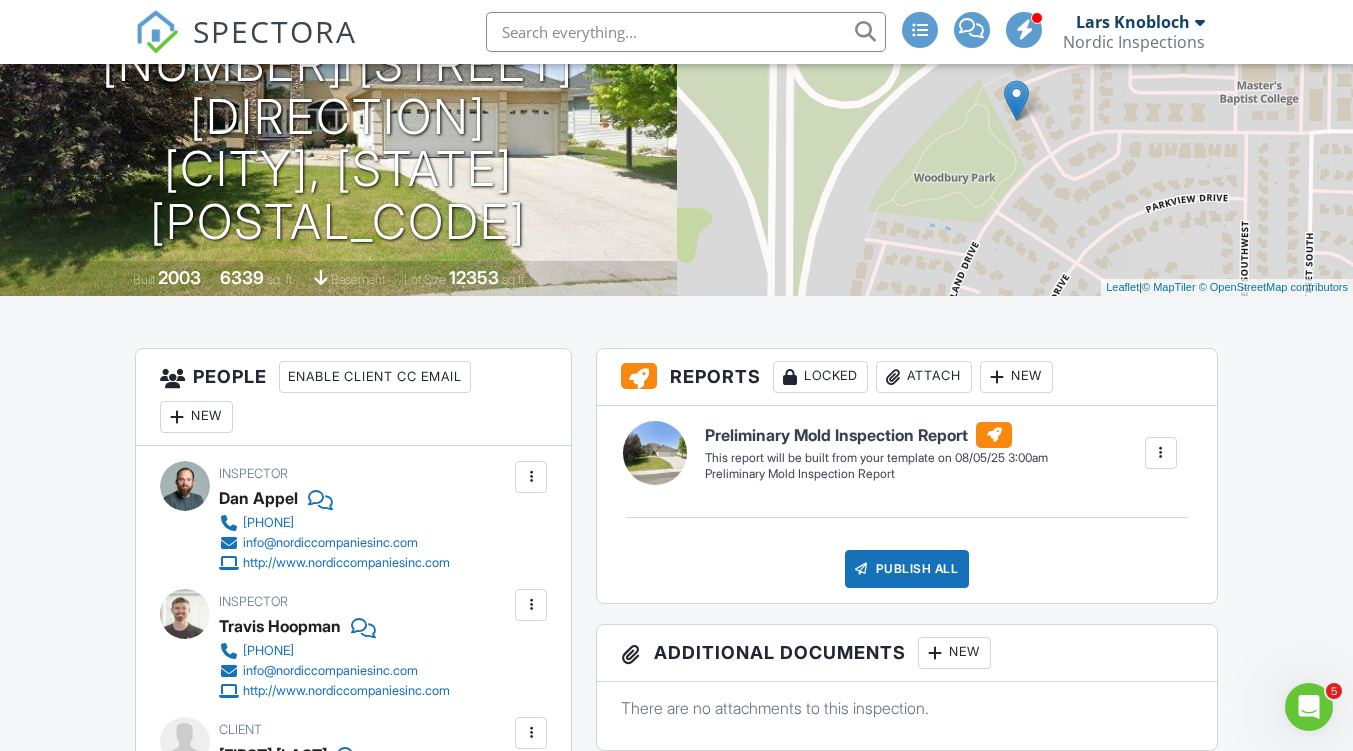 click at bounding box center (531, 605) 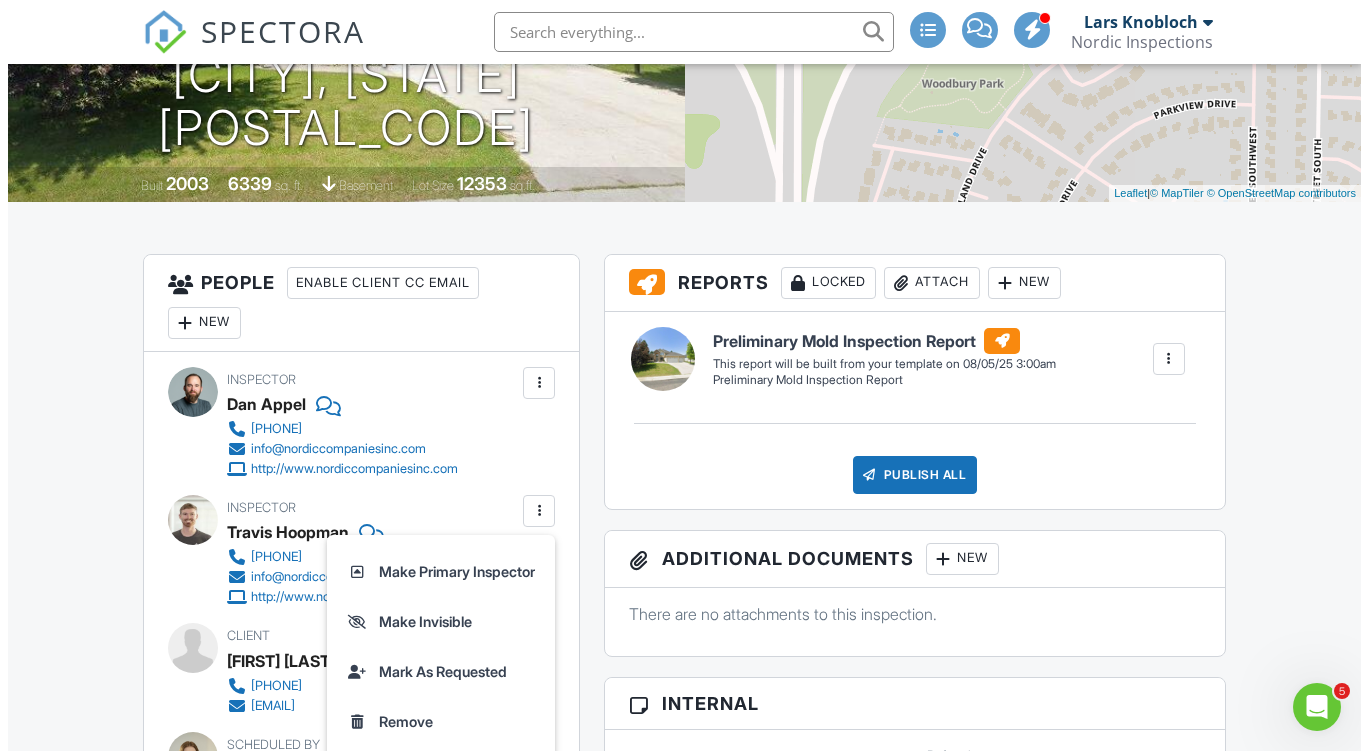 scroll, scrollTop: 500, scrollLeft: 0, axis: vertical 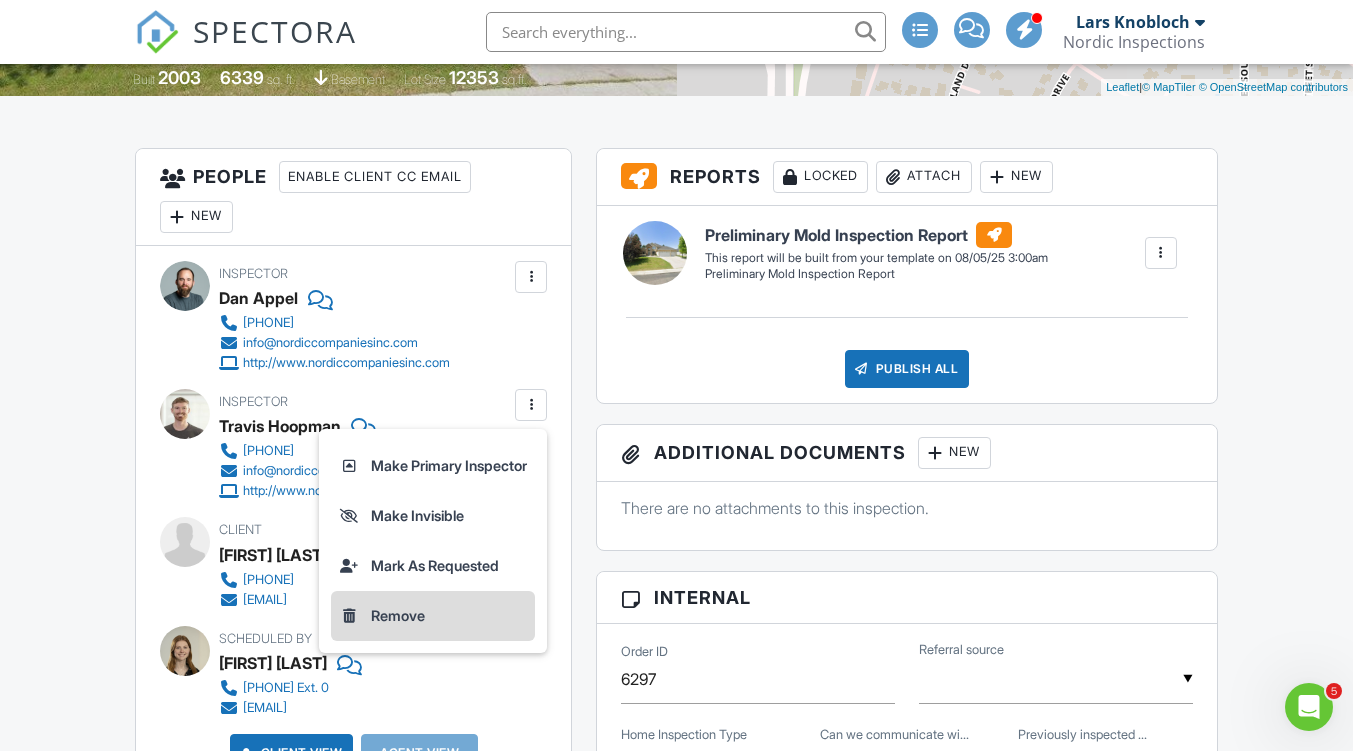 click on "Remove" at bounding box center (433, 616) 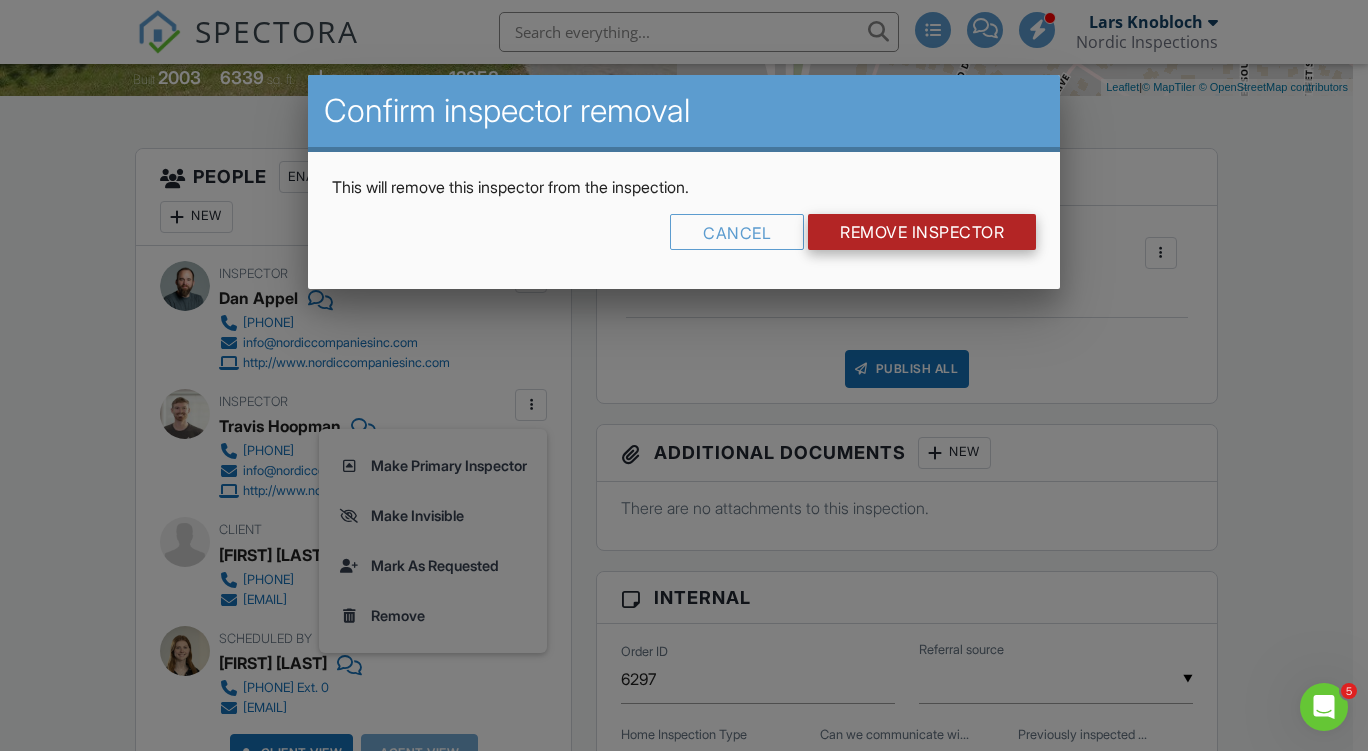click on "Remove Inspector" at bounding box center [922, 232] 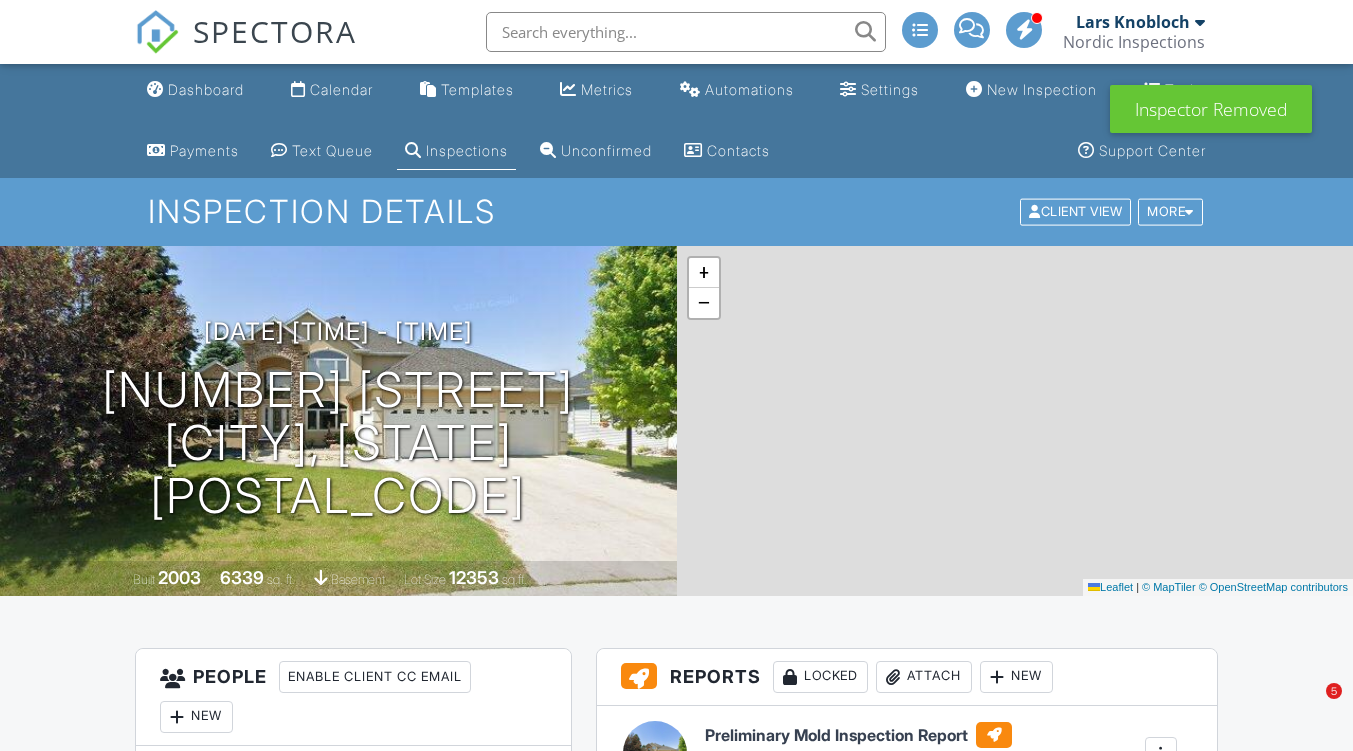 scroll, scrollTop: 0, scrollLeft: 0, axis: both 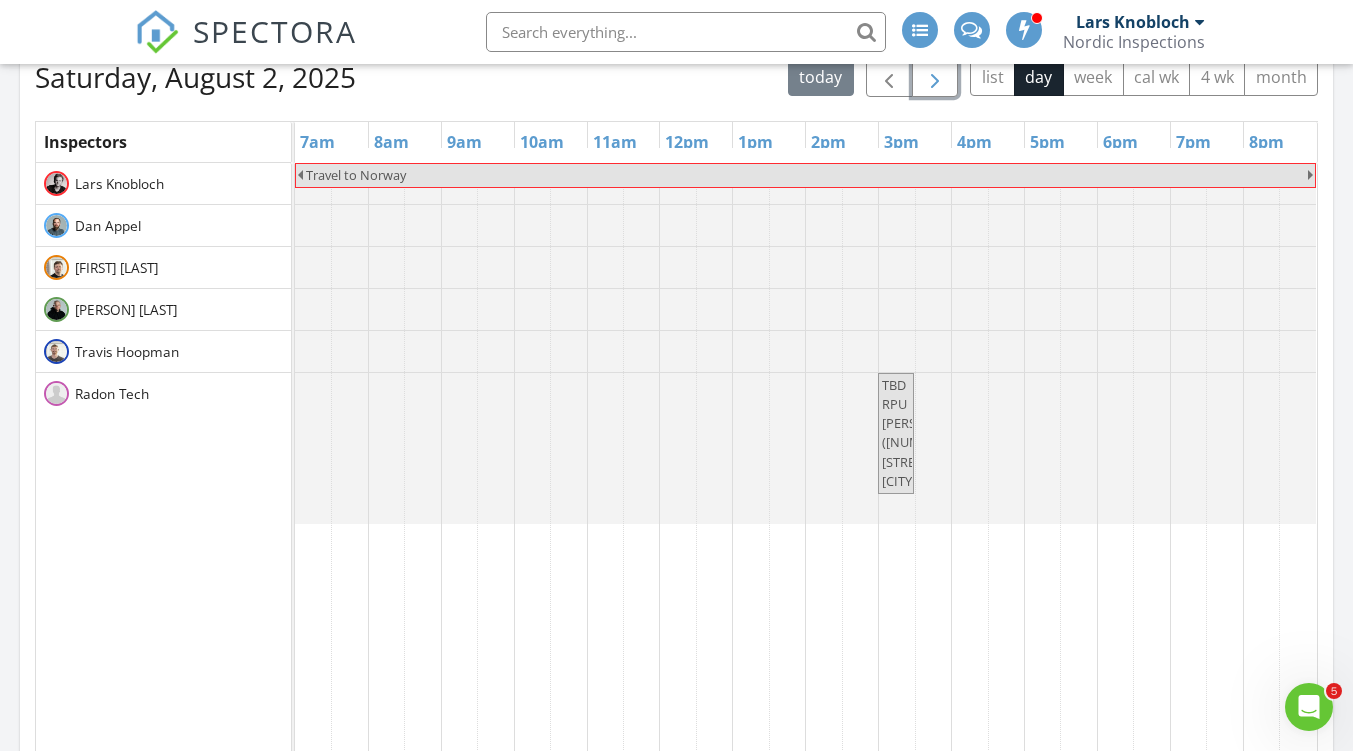 click at bounding box center [935, 77] 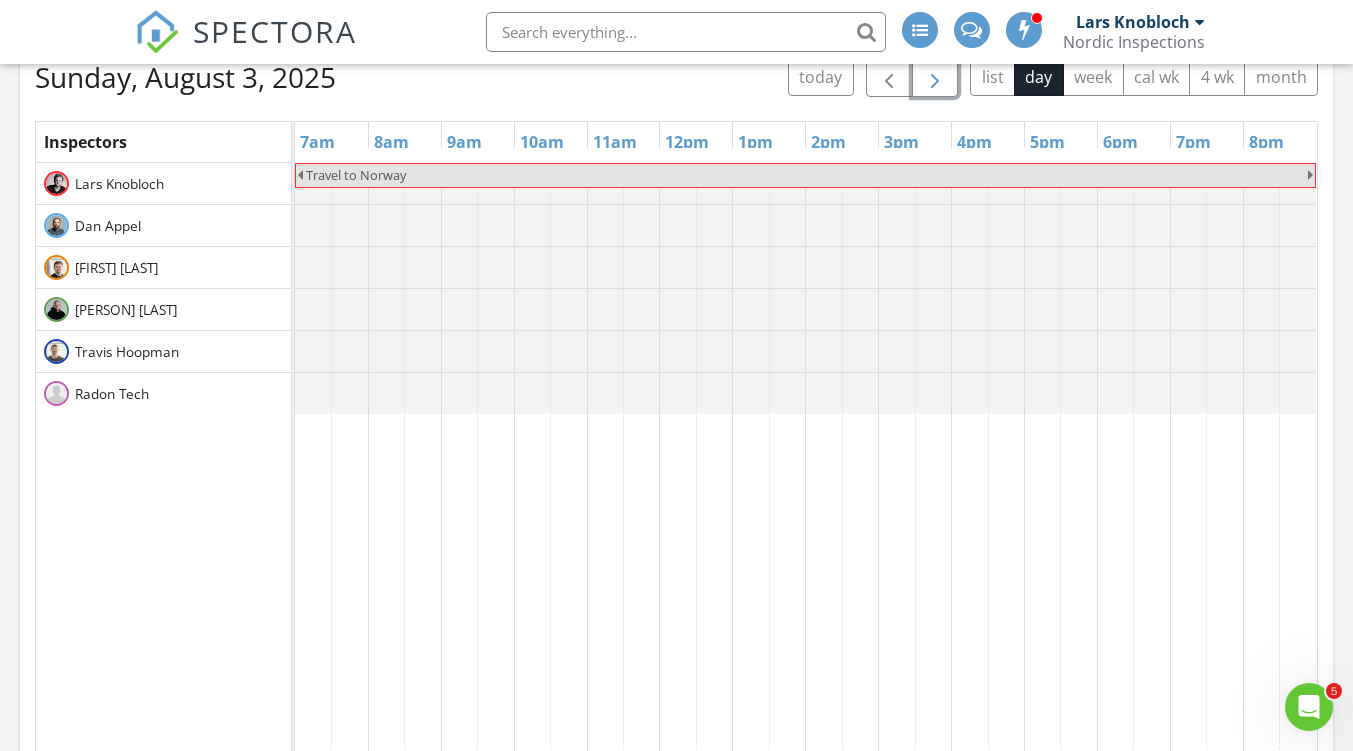 click at bounding box center [935, 77] 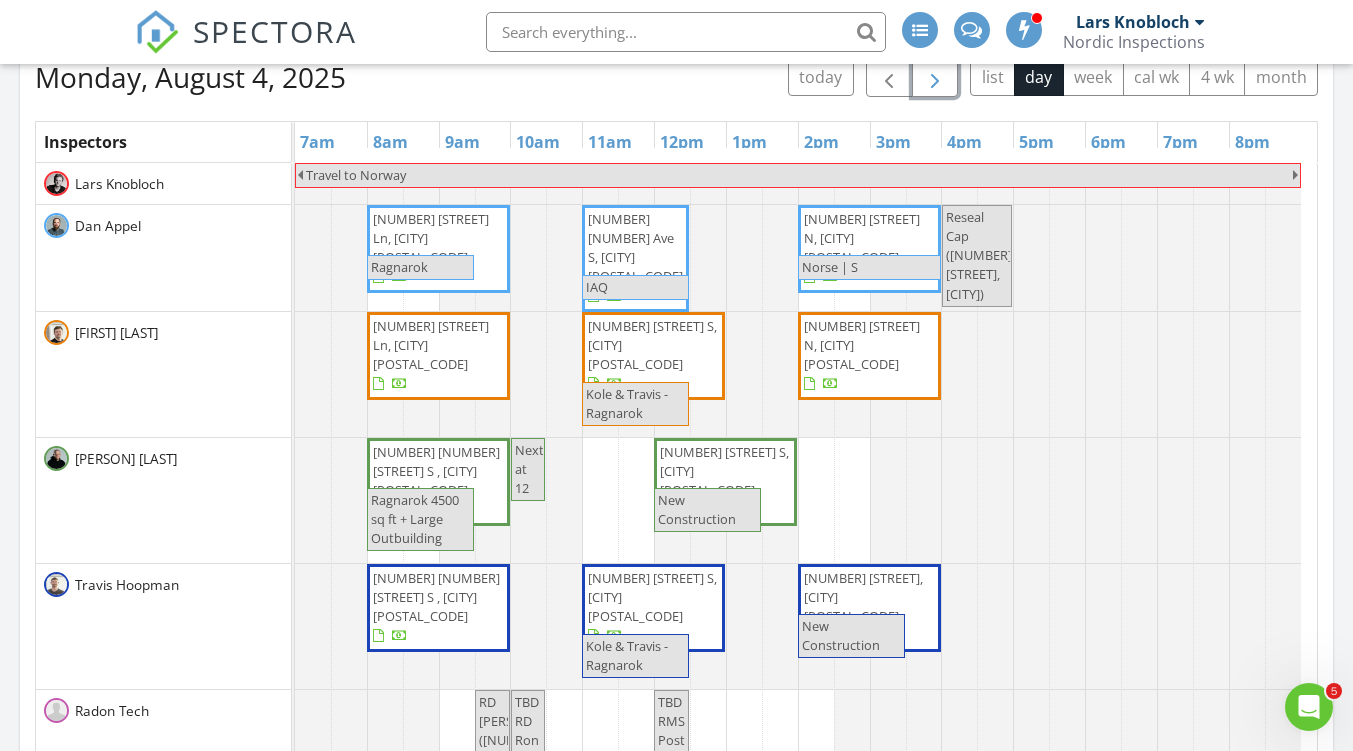 click at bounding box center (935, 77) 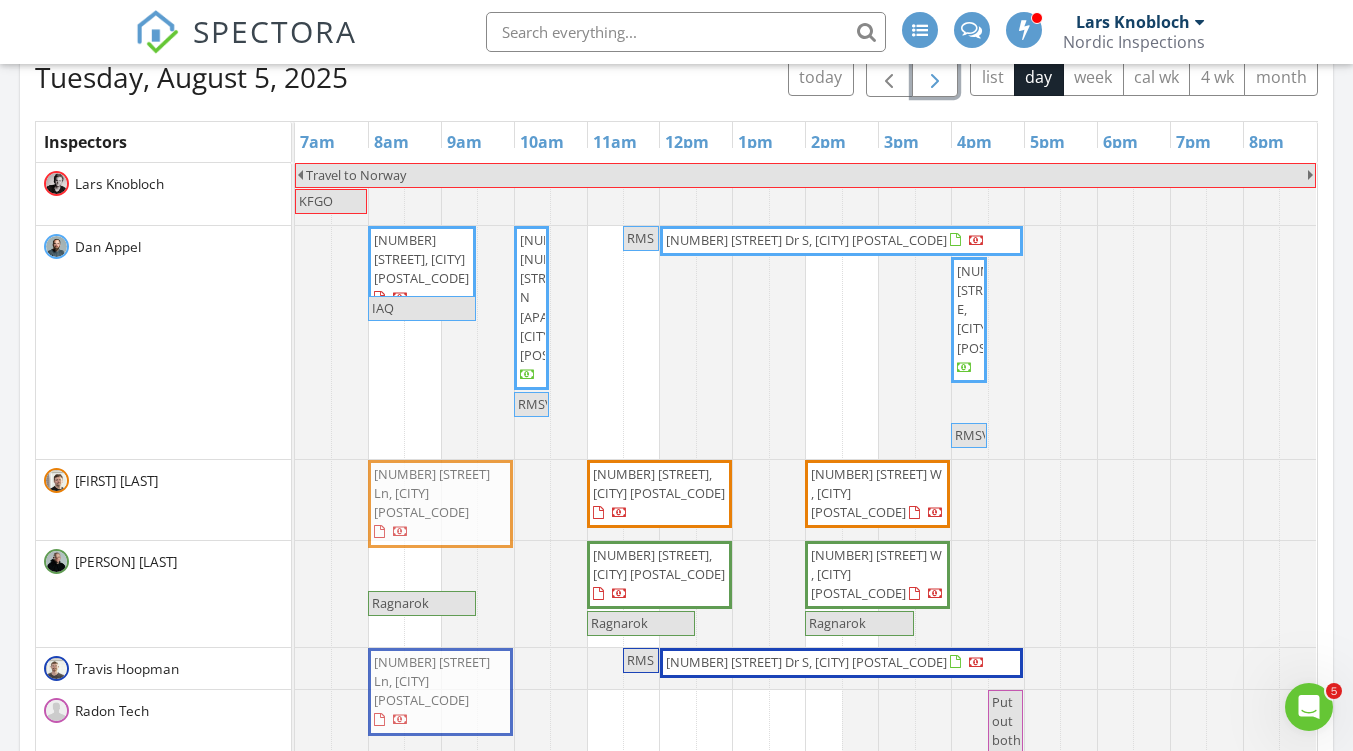 drag, startPoint x: 443, startPoint y: 555, endPoint x: 454, endPoint y: 676, distance: 121.49897 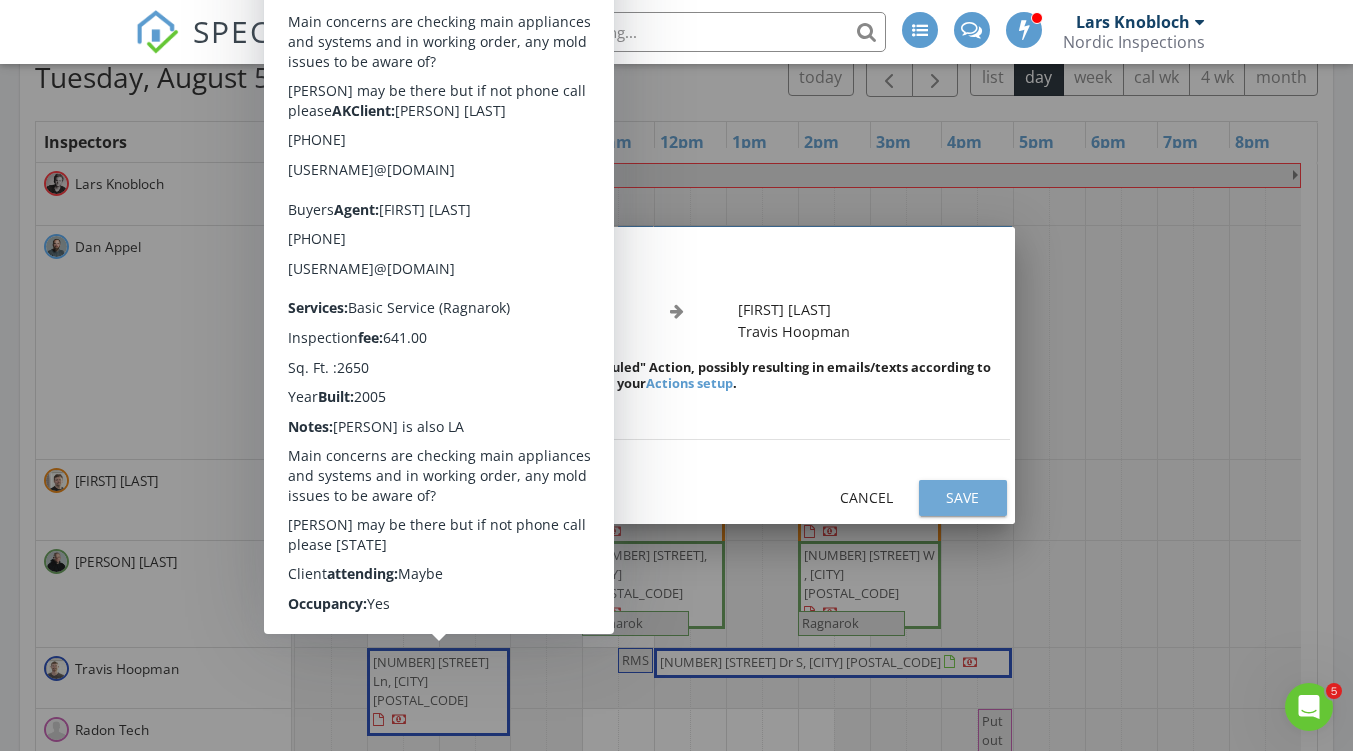click on "Cancel     Save" at bounding box center [676, 498] 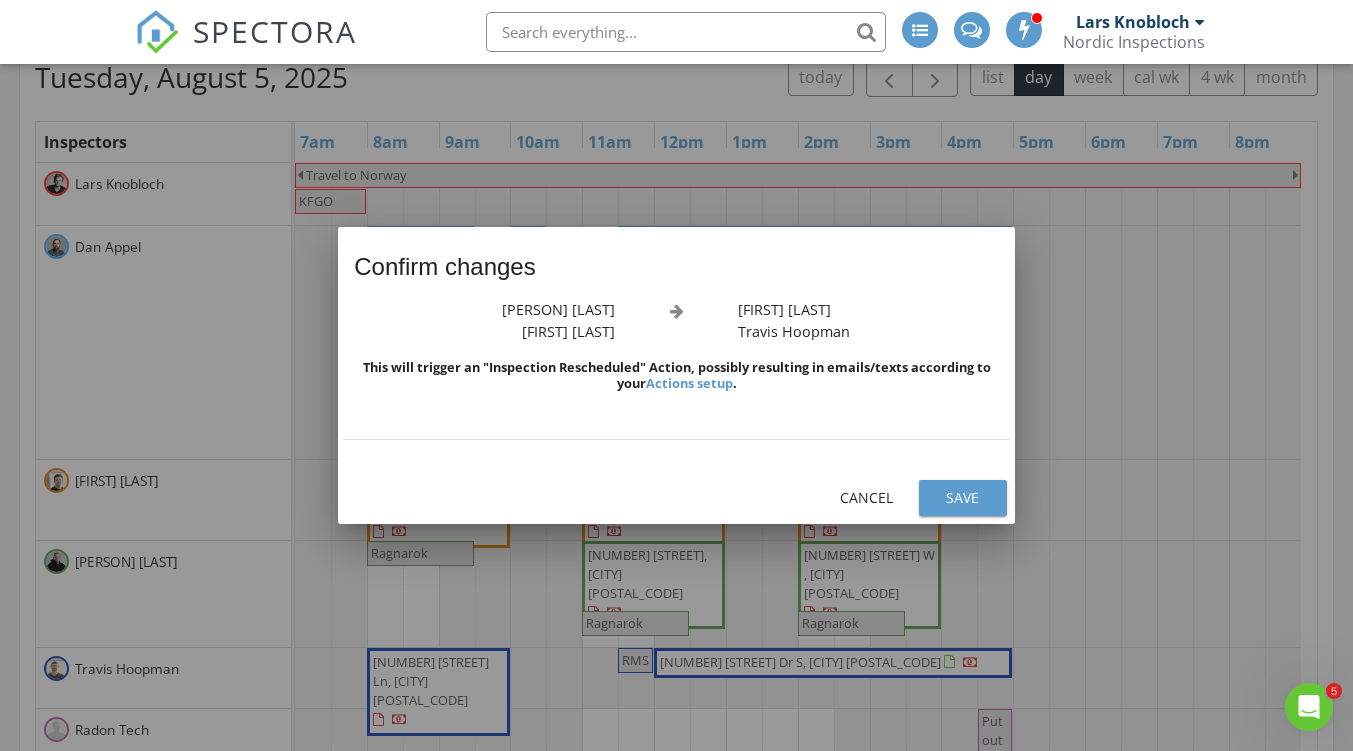click on "Save" at bounding box center (963, 497) 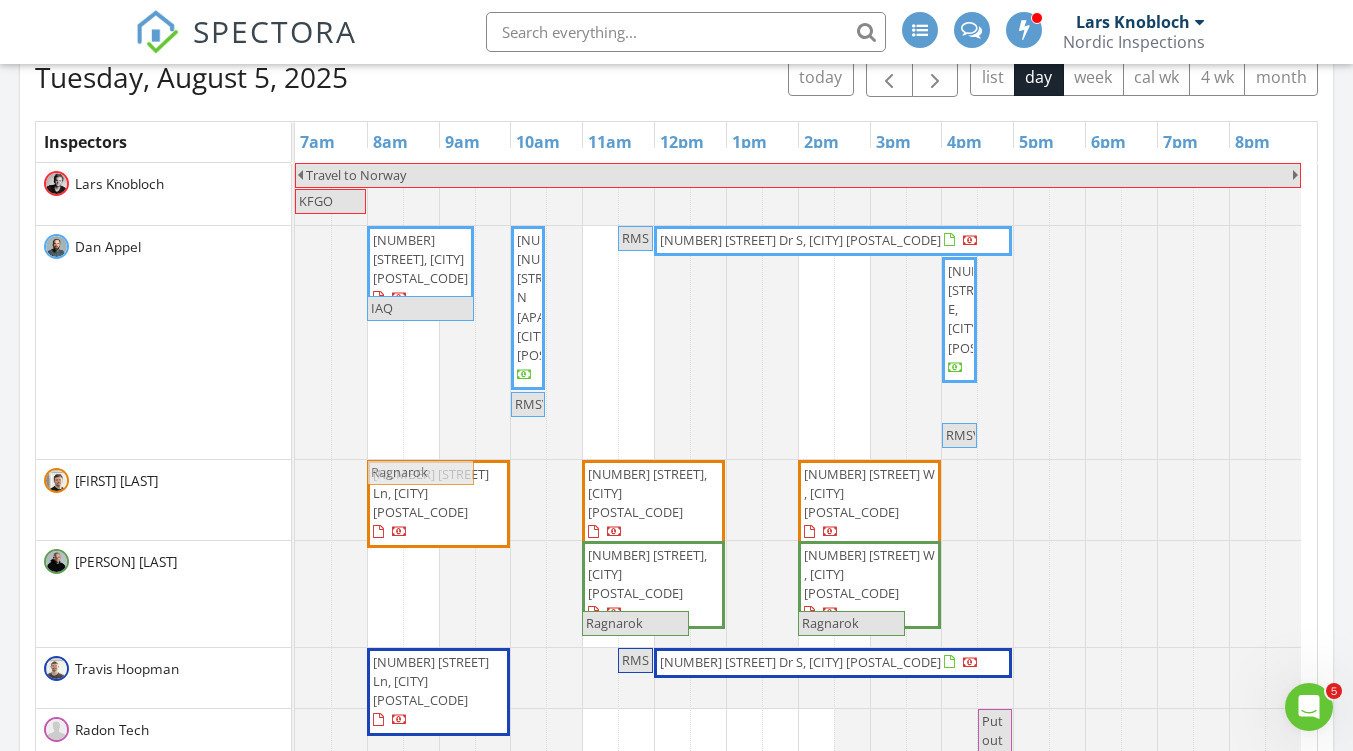 drag, startPoint x: 382, startPoint y: 563, endPoint x: 388, endPoint y: 542, distance: 21.84033 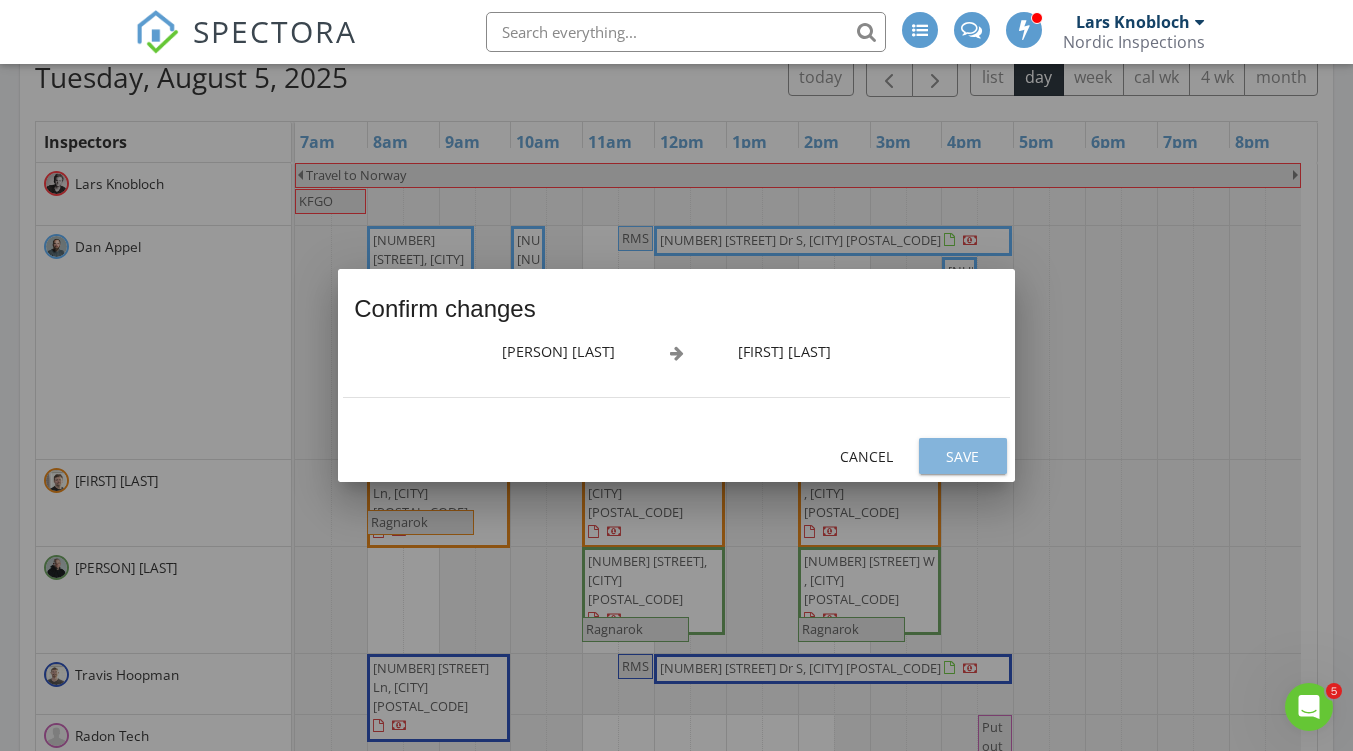 click on "Save" at bounding box center [963, 456] 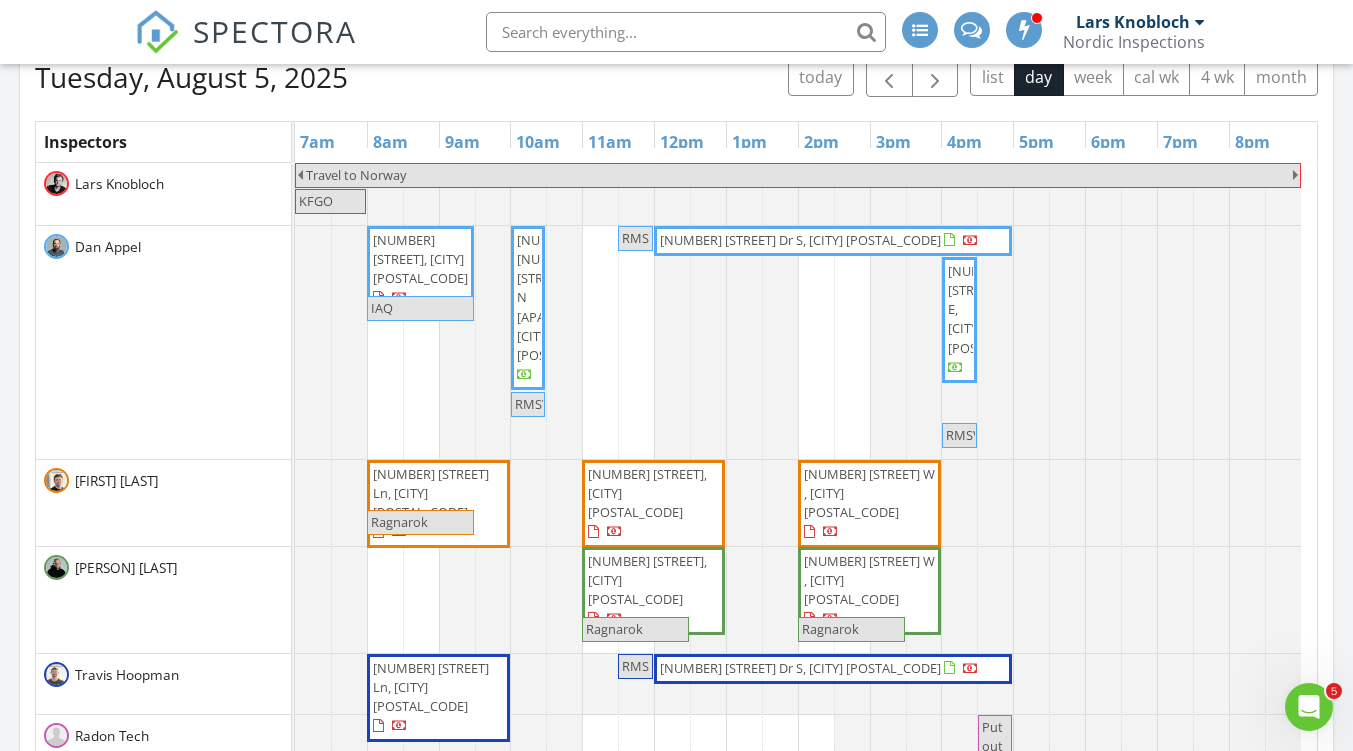 click on "Ragnarok" at bounding box center (399, 522) 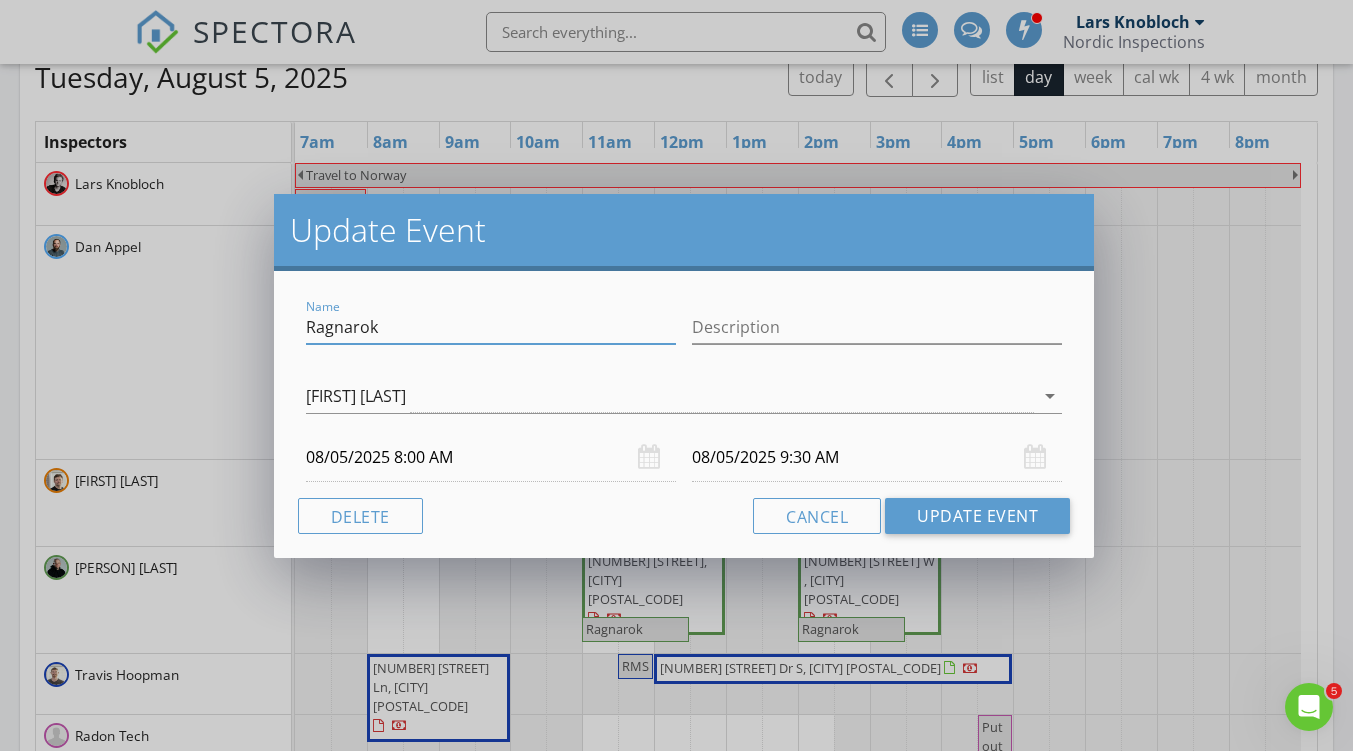 click on "Ragnarok" at bounding box center [491, 327] 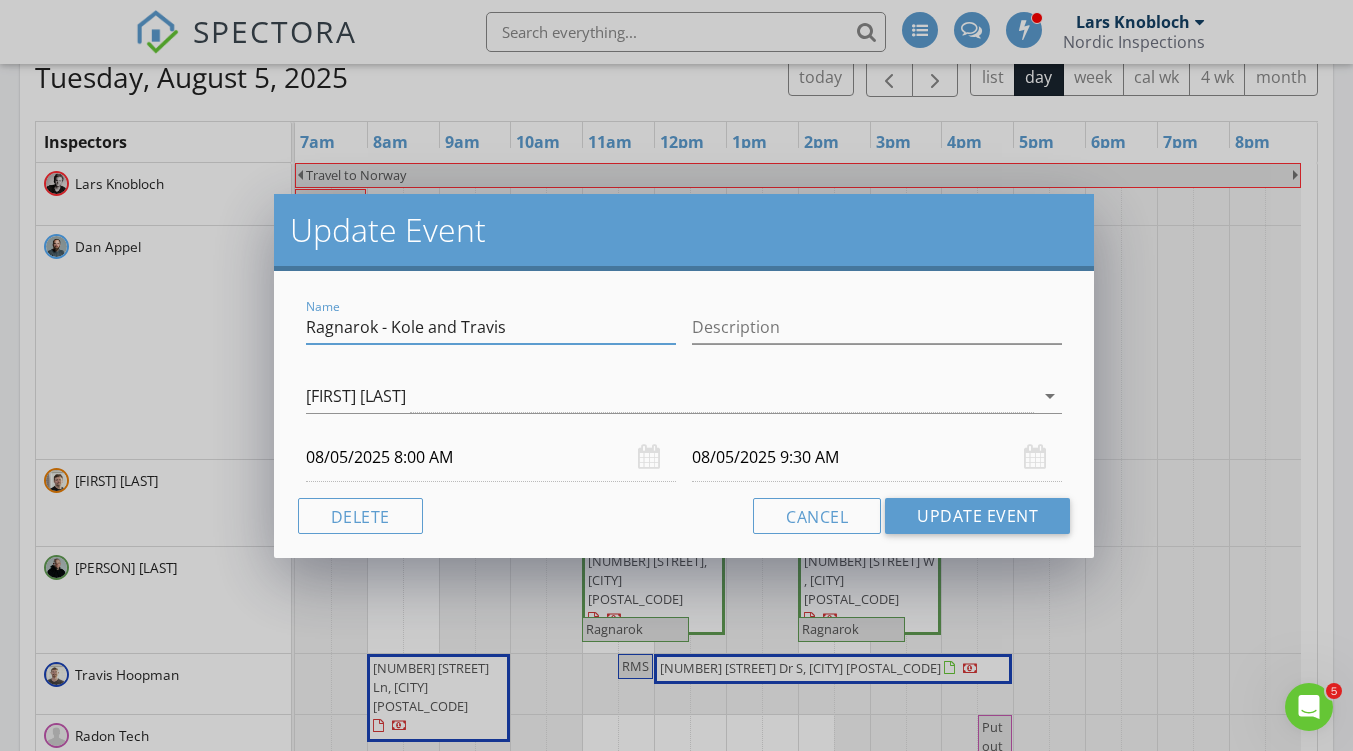 click on "Ragnarok - Kole and Travis" at bounding box center [491, 327] 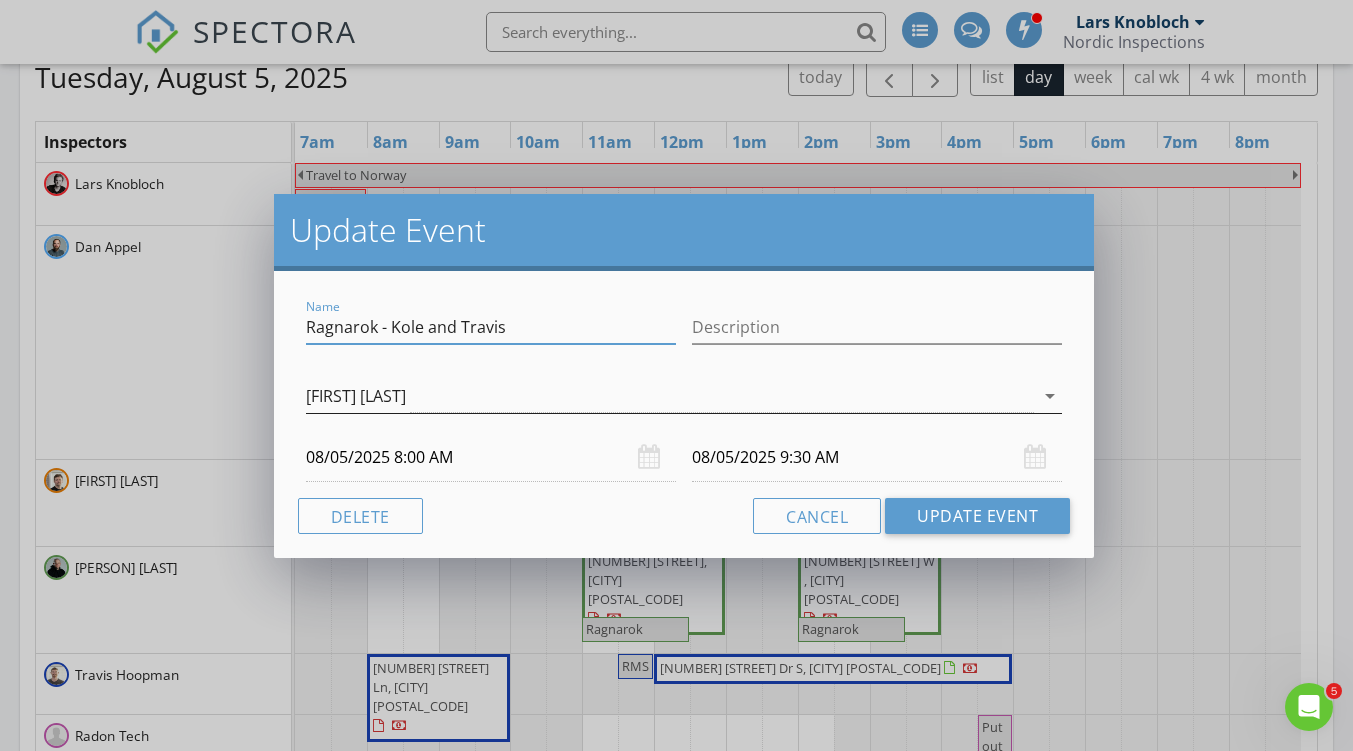 type on "Ragnarok - Kole and Travis" 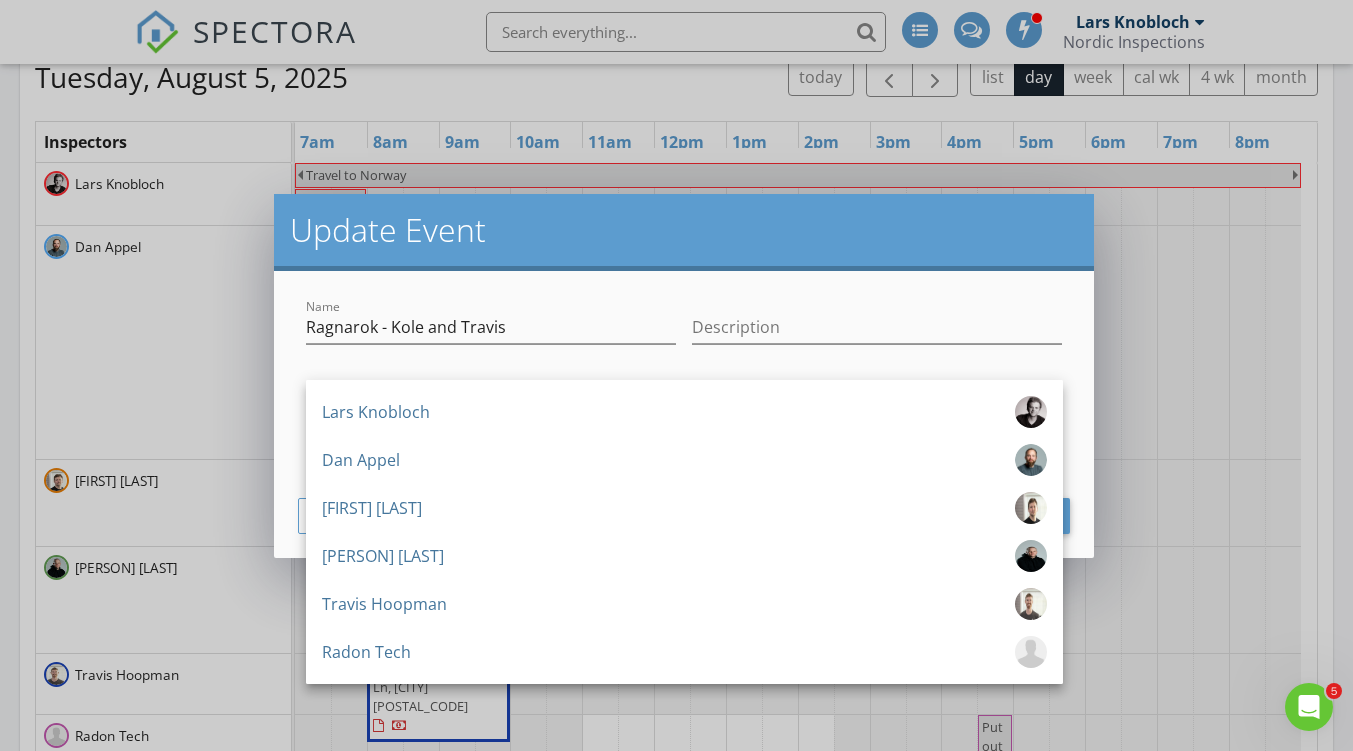 click on "Update Event" at bounding box center (684, 232) 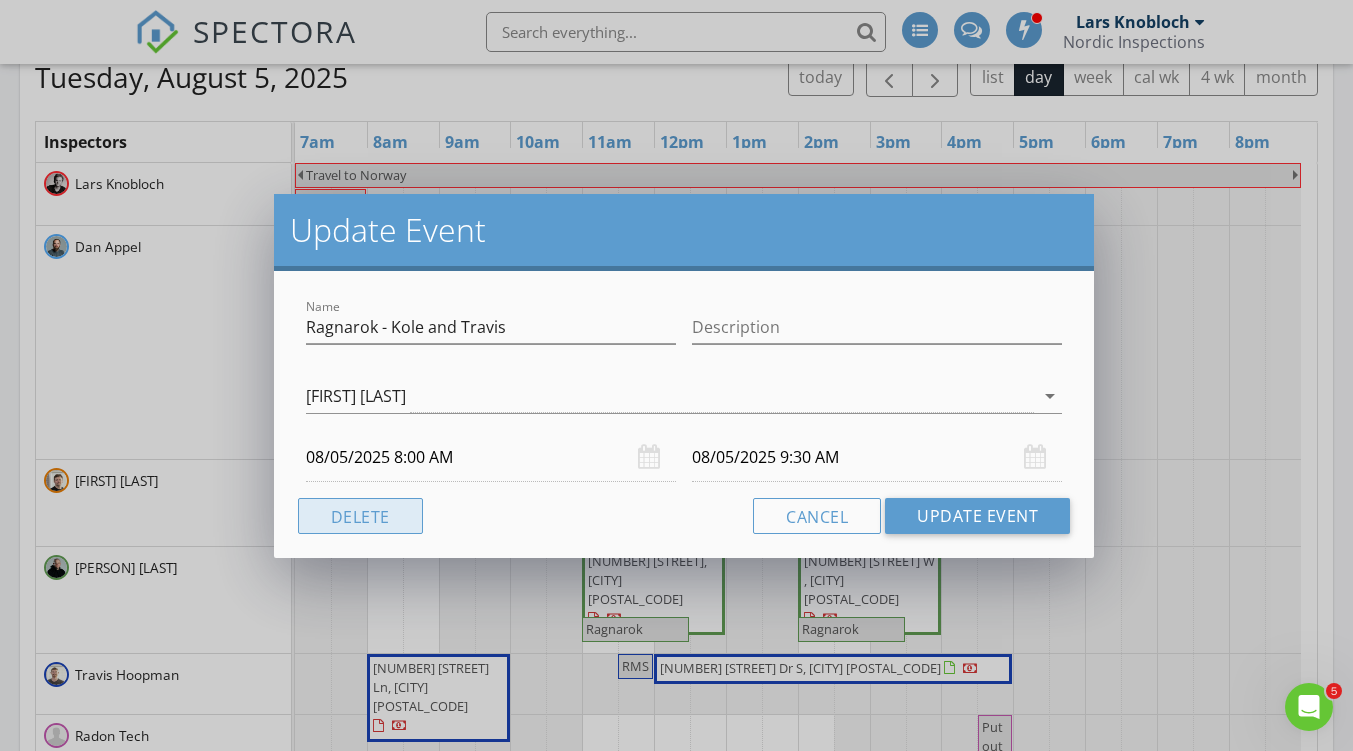 click on "Delete" at bounding box center [360, 516] 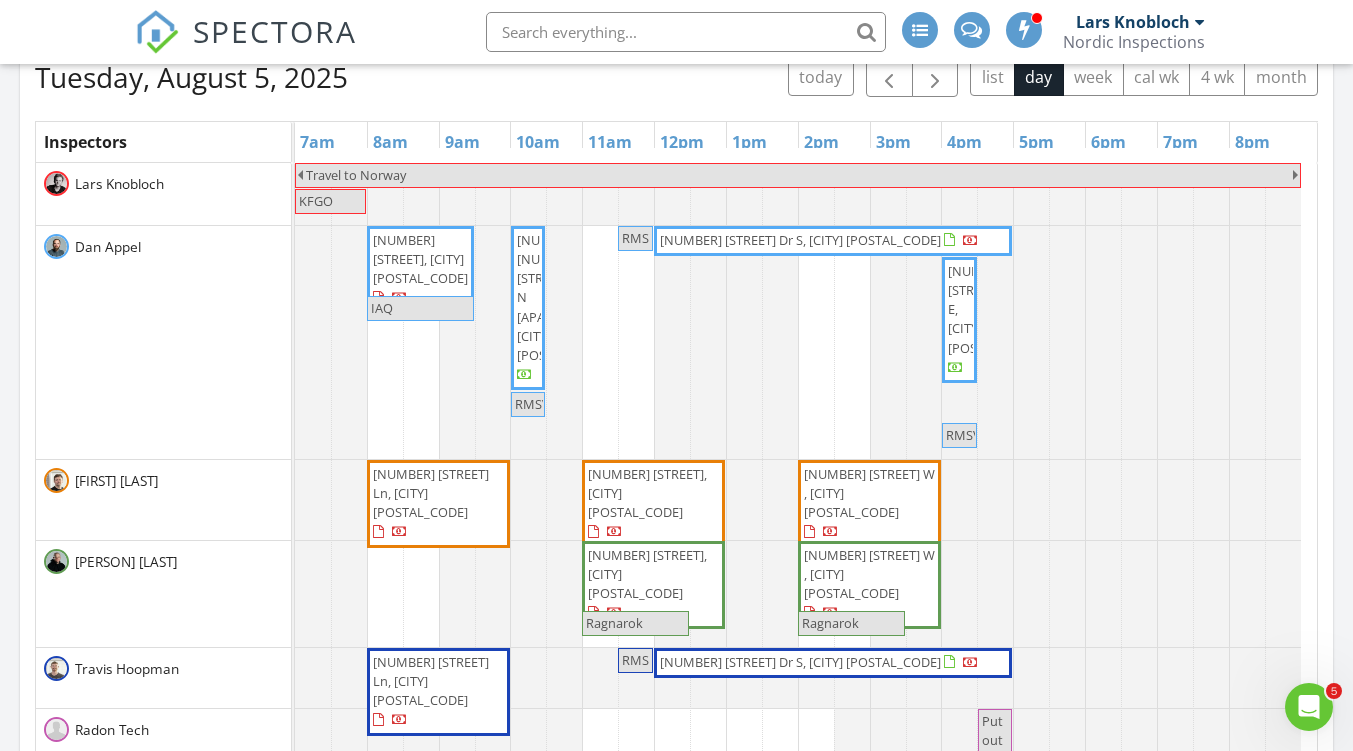 click at bounding box center (295, 500) 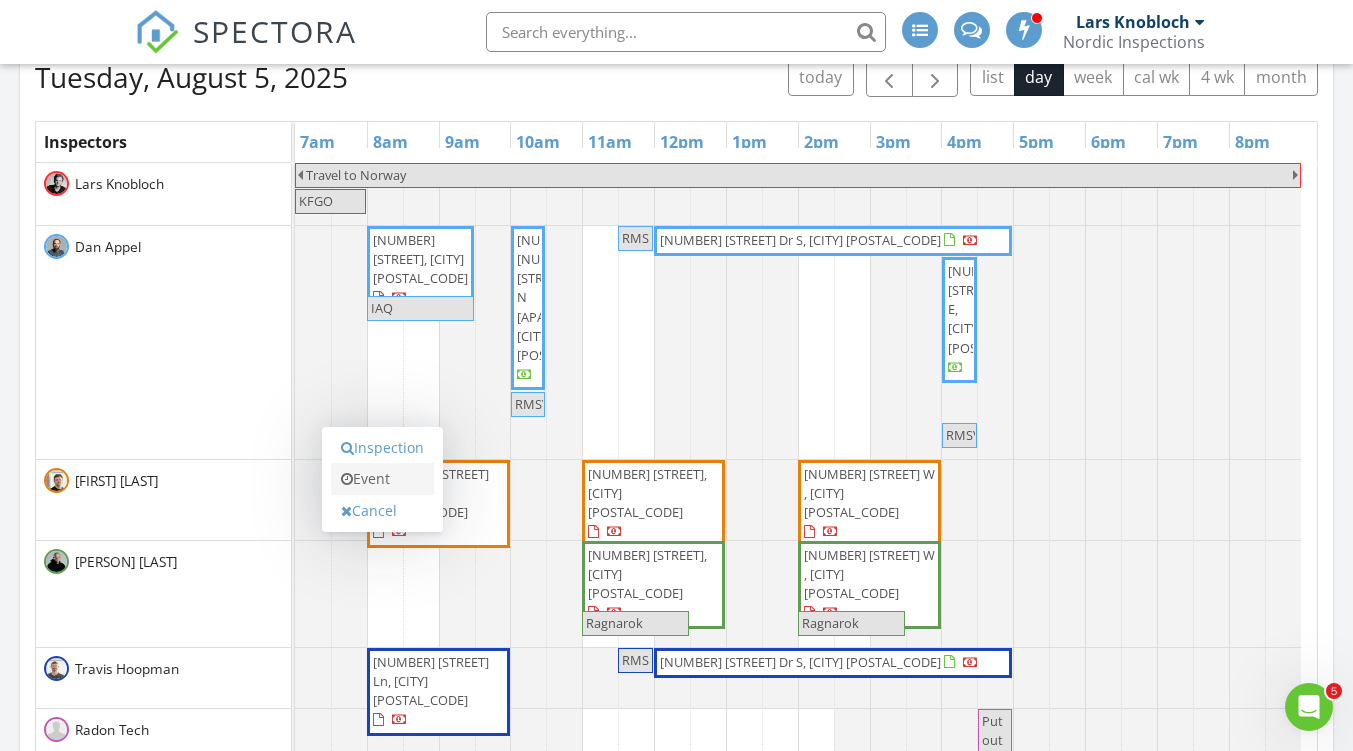 click on "Event" at bounding box center (382, 479) 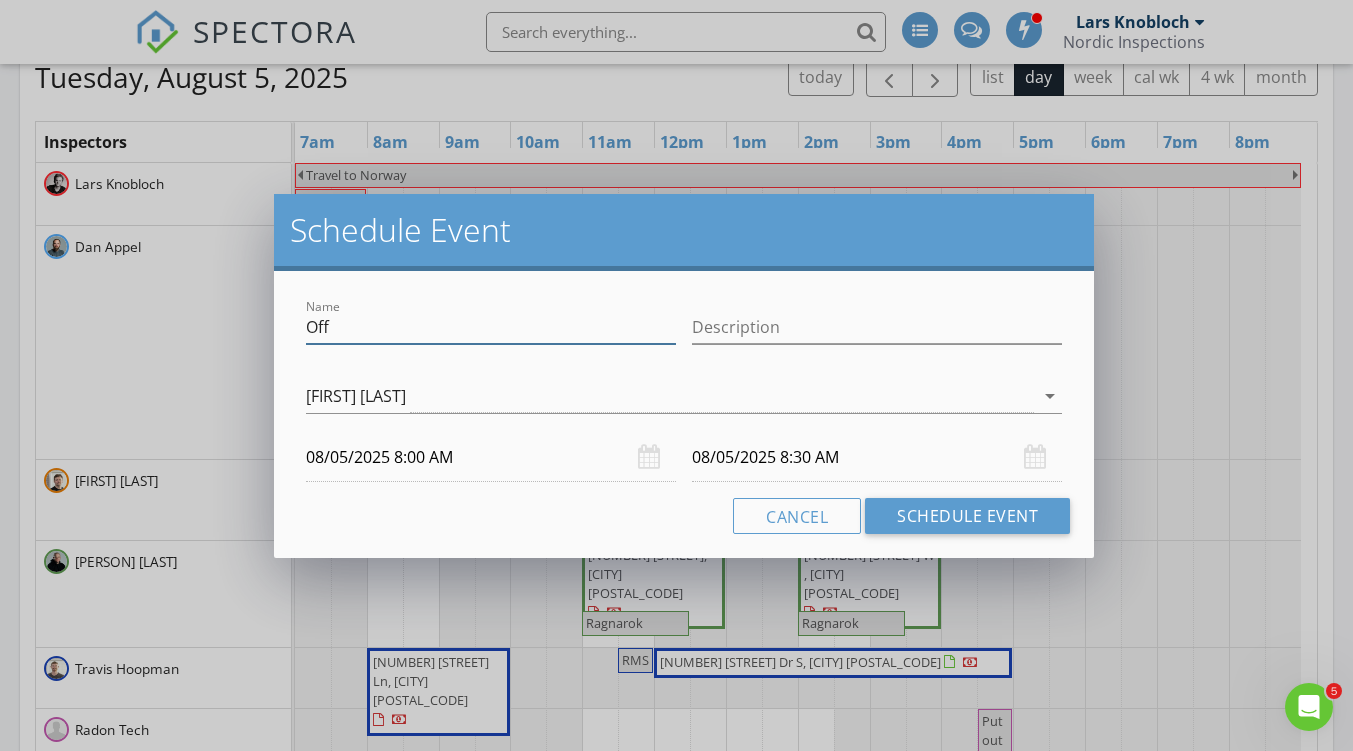 click on "Off" at bounding box center (491, 327) 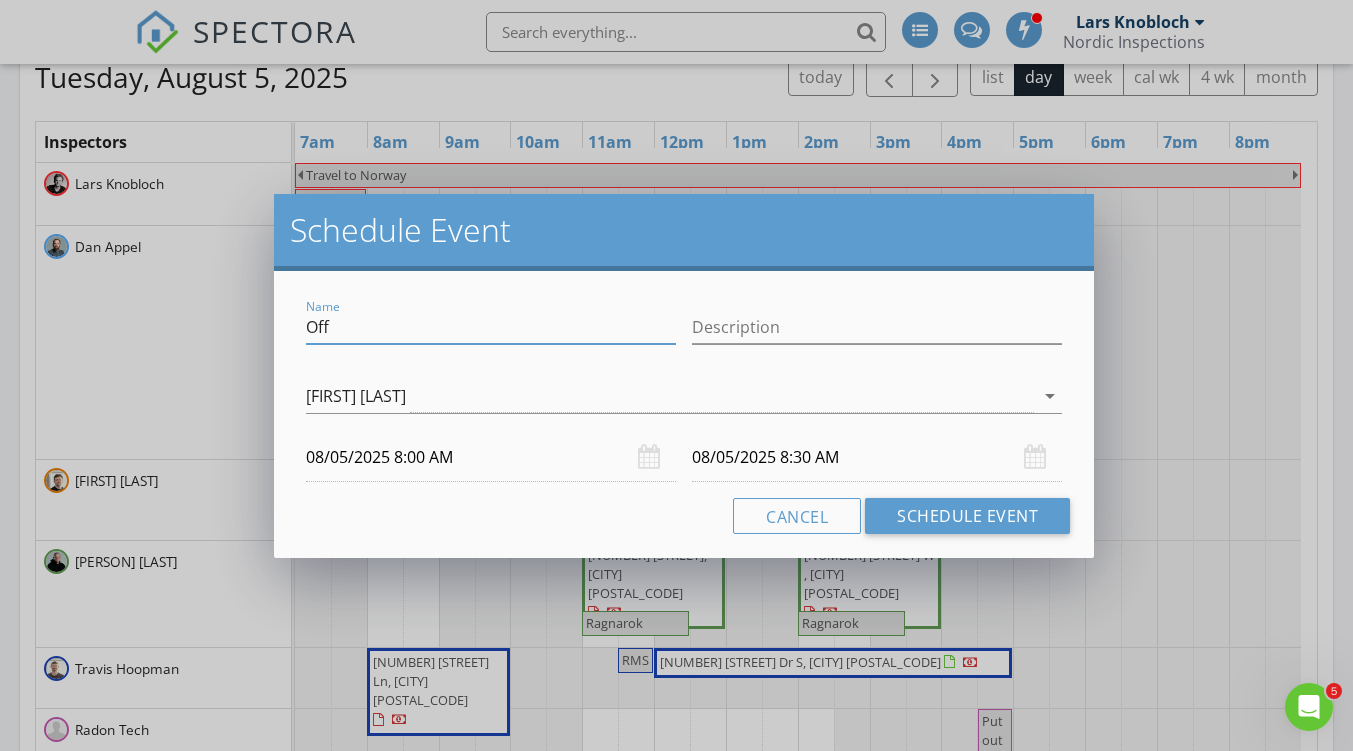 click on "Off" at bounding box center [491, 327] 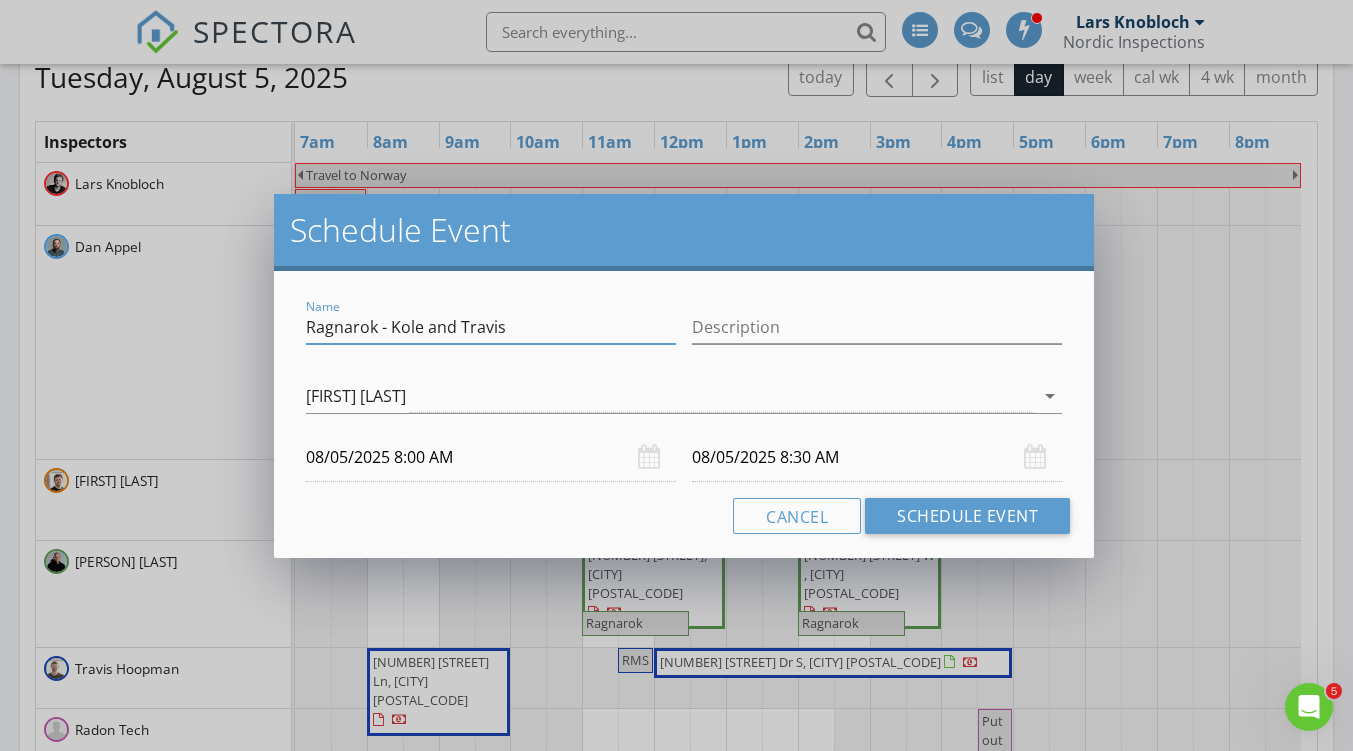 type on "Ragnarok - Kole and Travis" 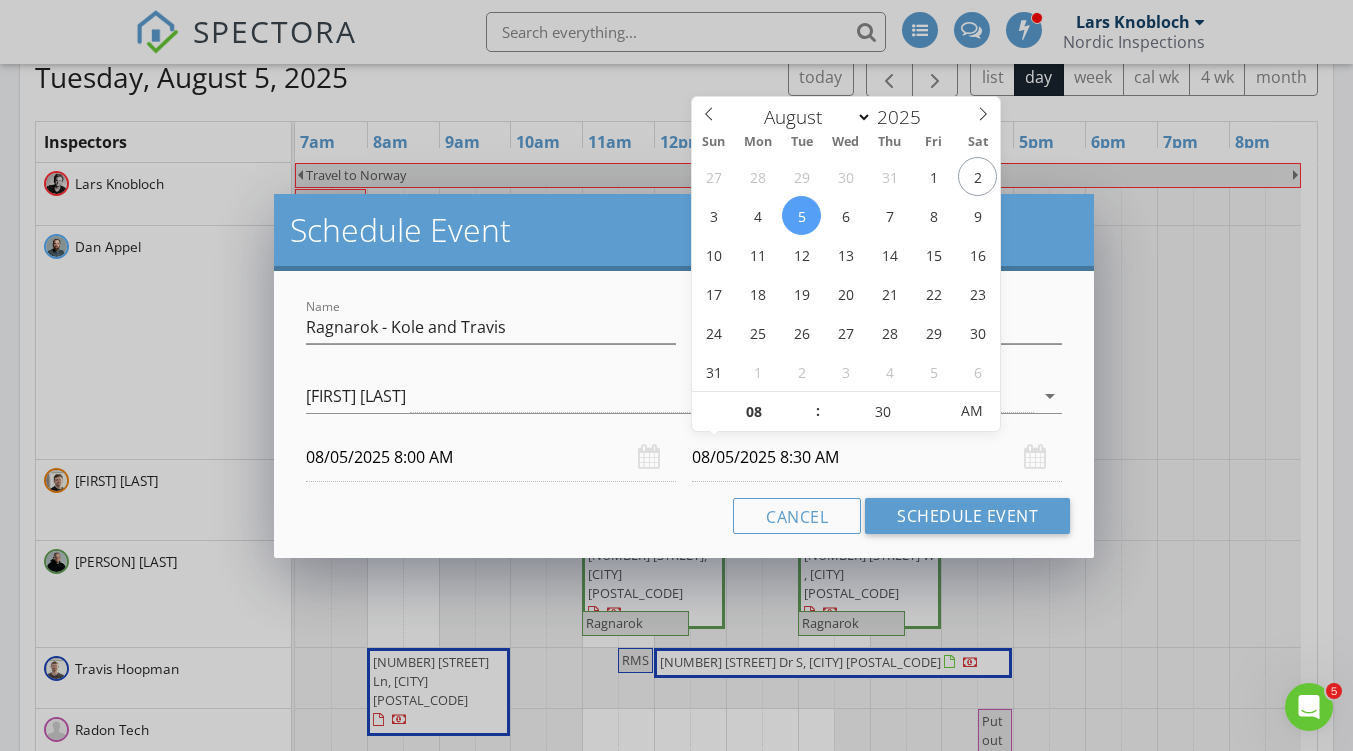 click on "08/05/2025 8:30 AM" at bounding box center (877, 457) 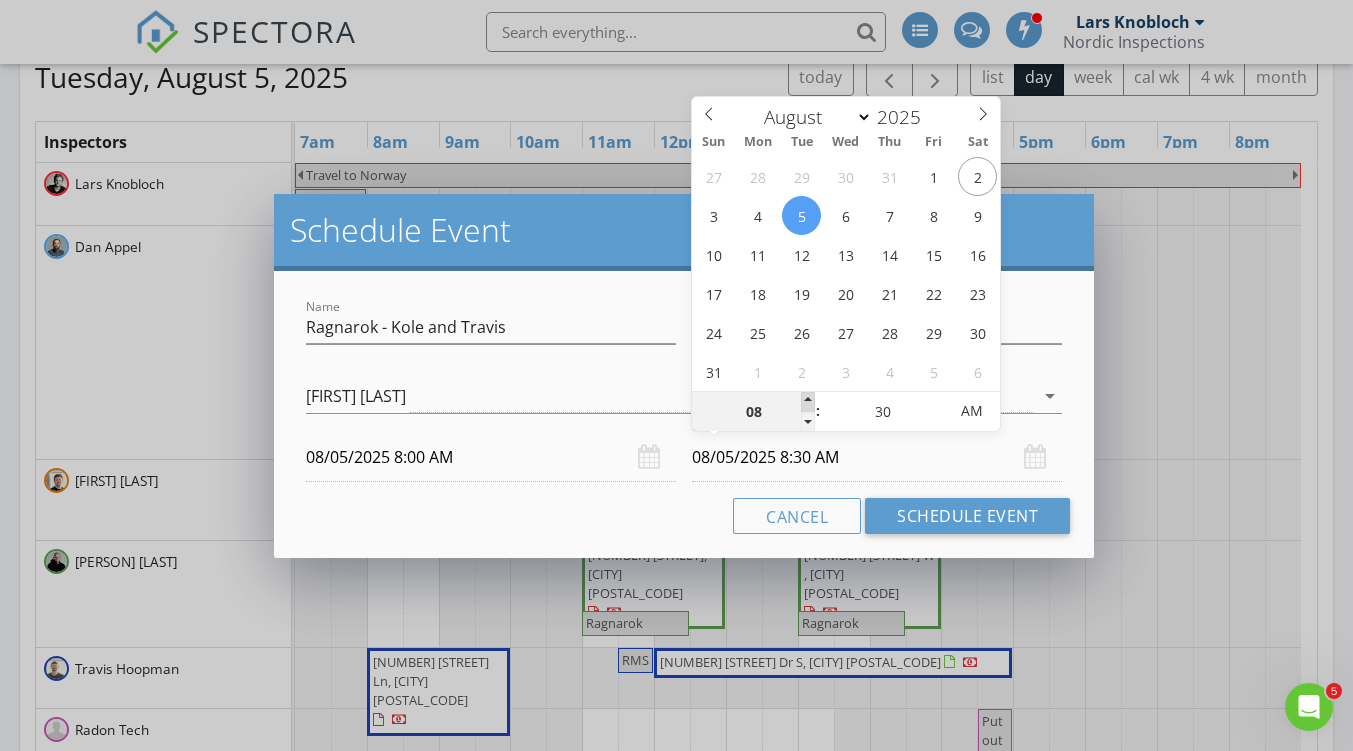 type on "09" 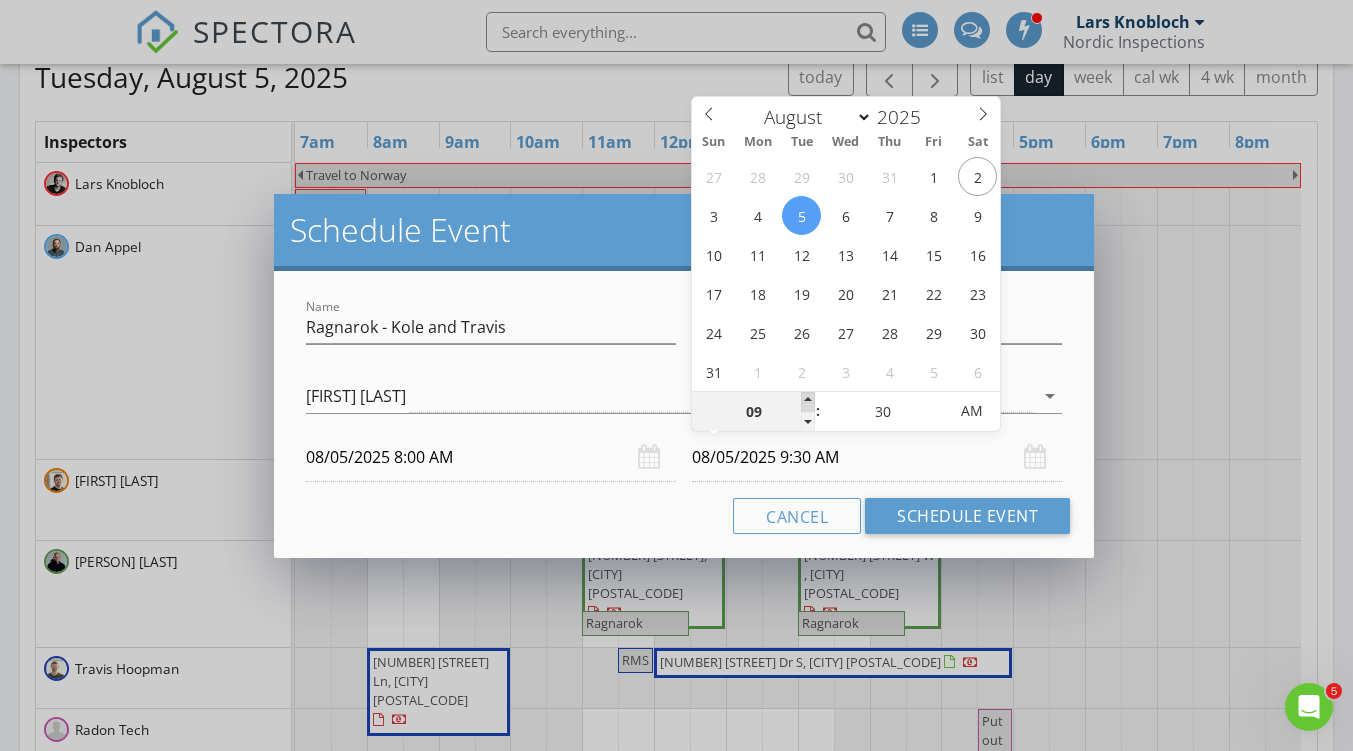 click at bounding box center (808, 402) 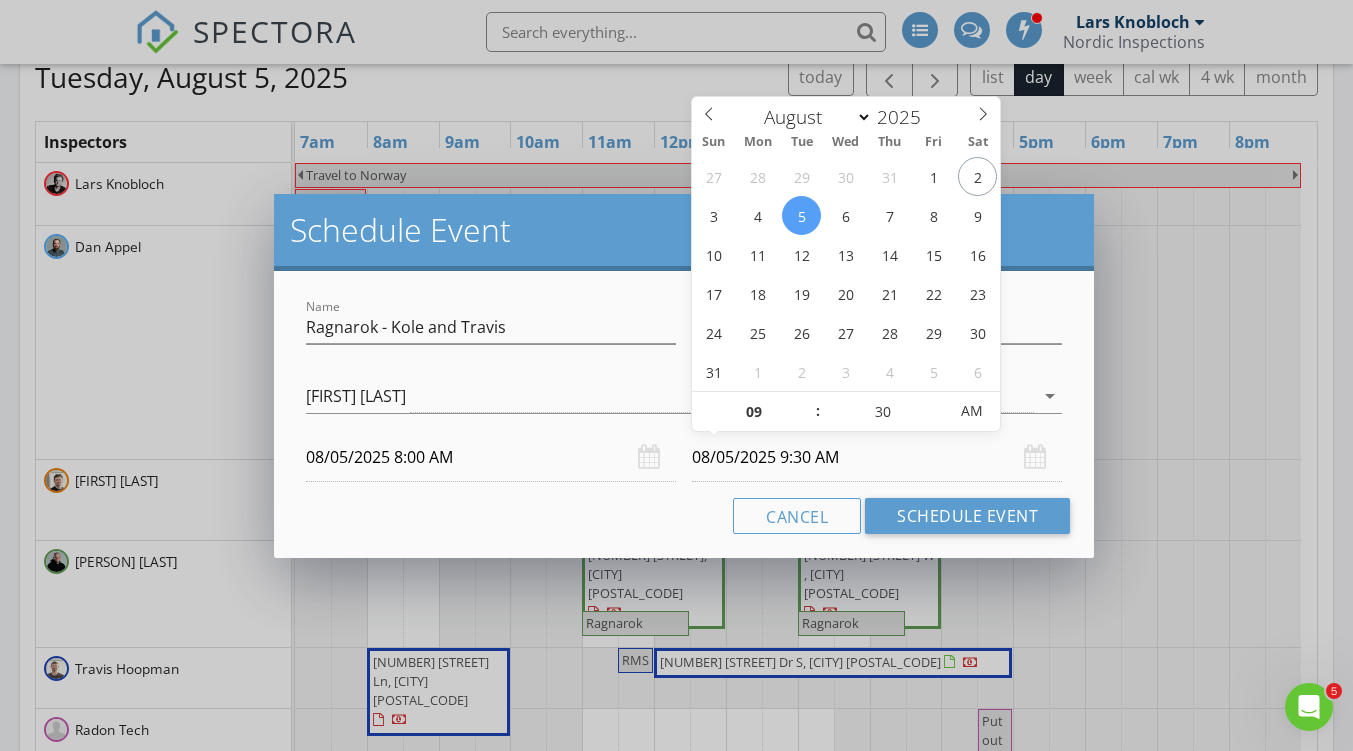 click on "[FIRST] [LAST]" at bounding box center (670, 396) 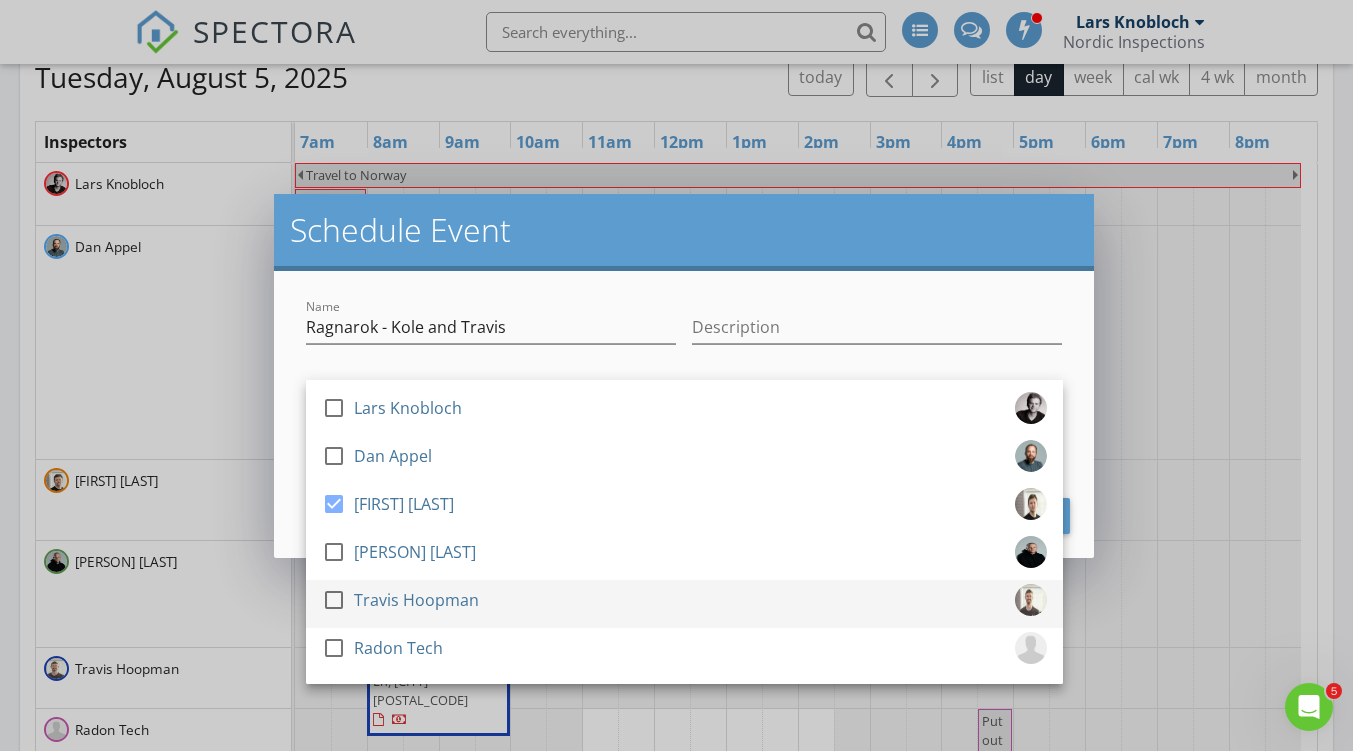 click at bounding box center [334, 600] 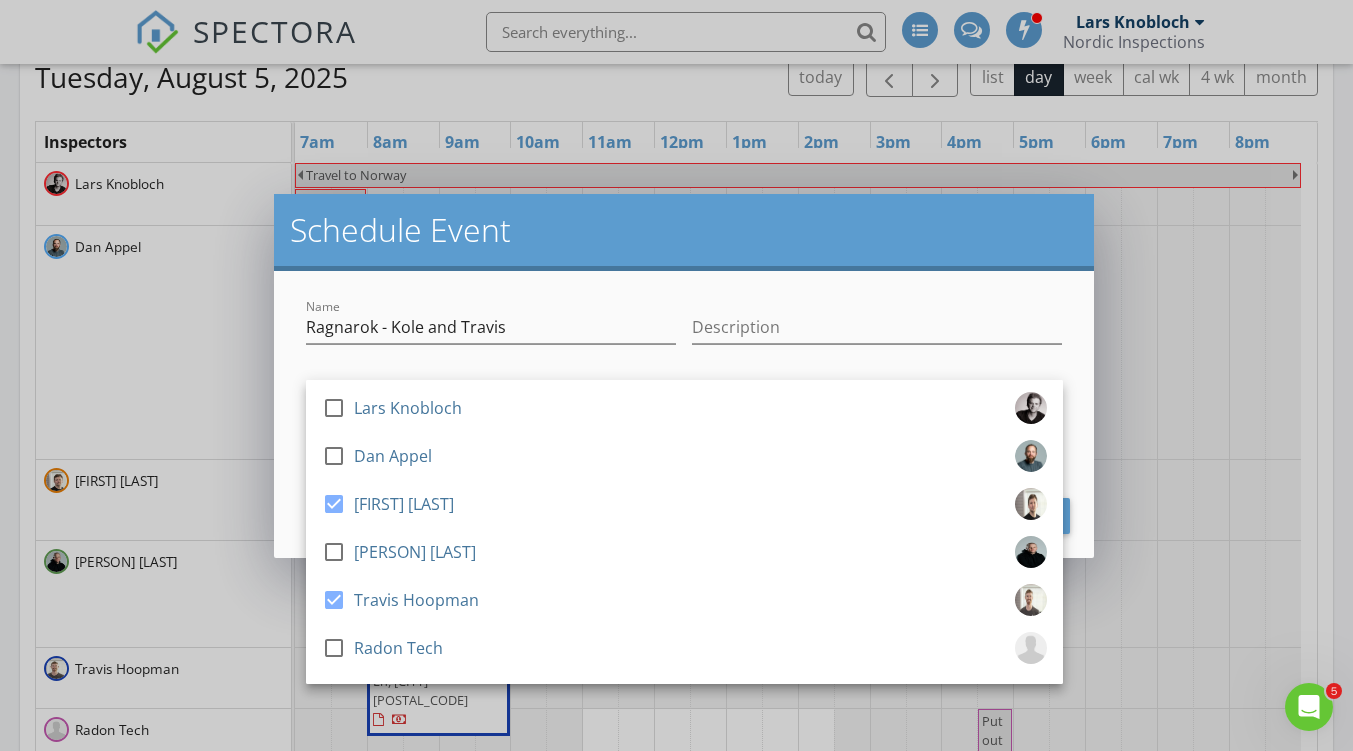 click on "Schedule Event" at bounding box center [684, 230] 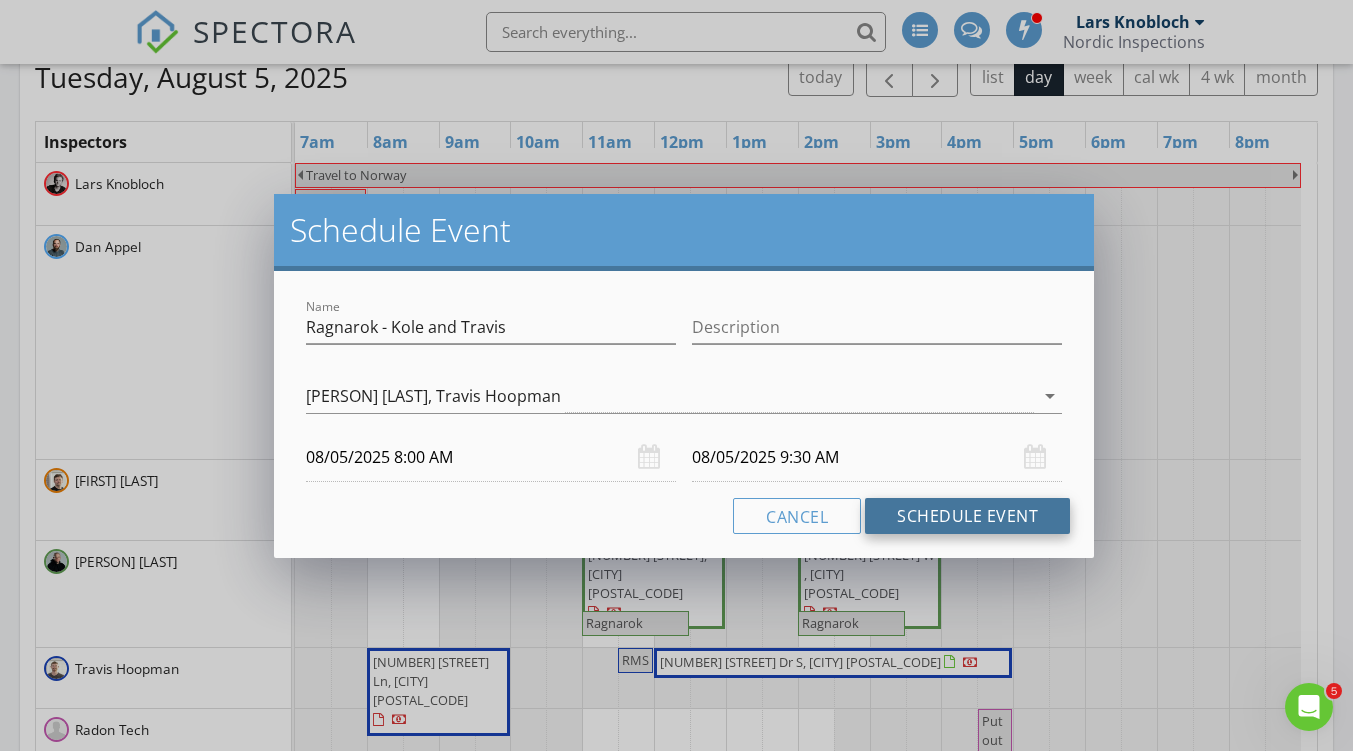 click on "Schedule Event" at bounding box center (967, 516) 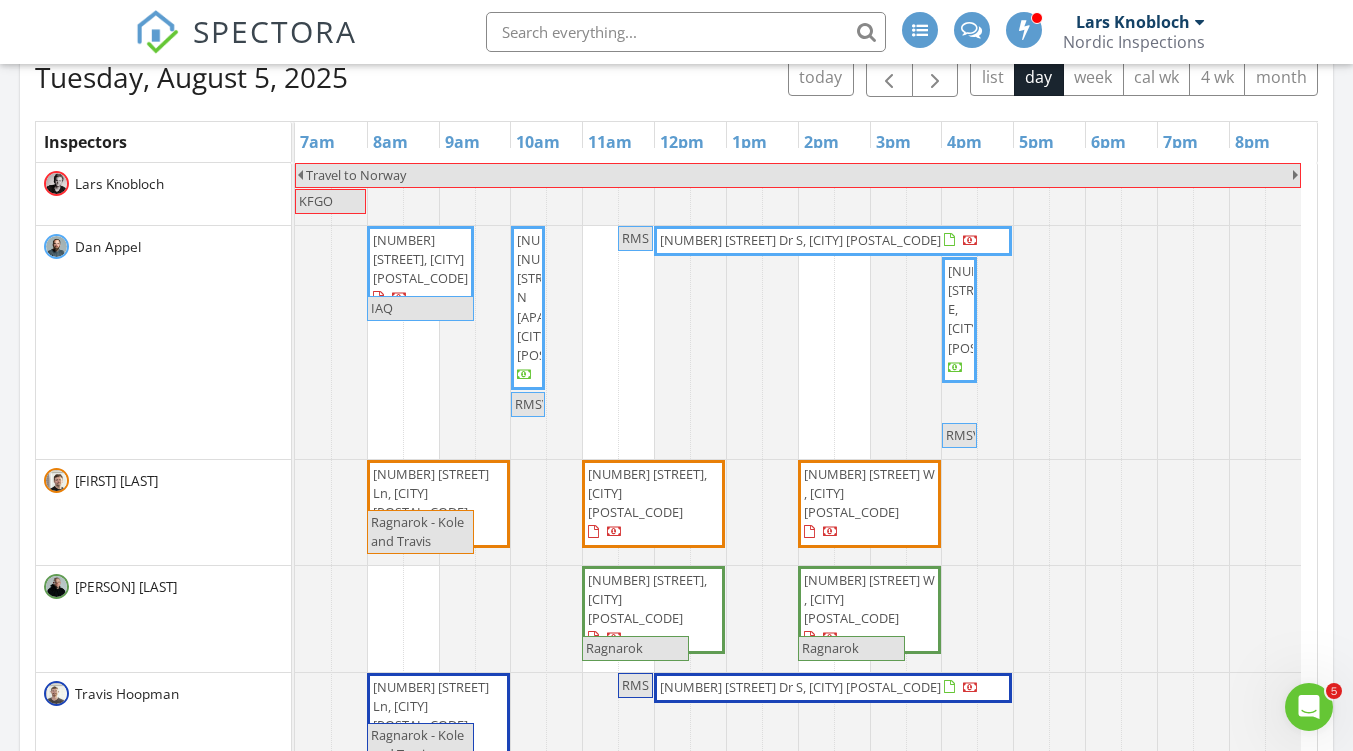 scroll, scrollTop: 88, scrollLeft: 0, axis: vertical 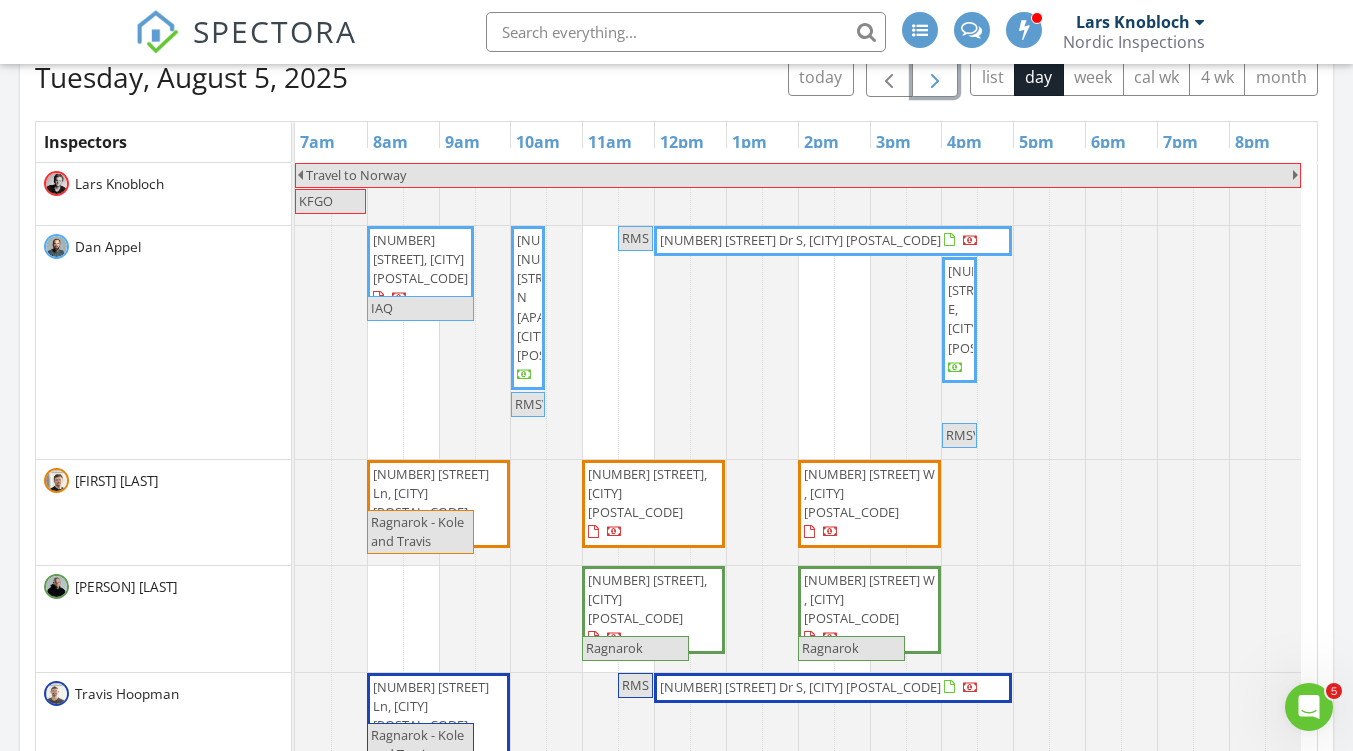 click at bounding box center [935, 77] 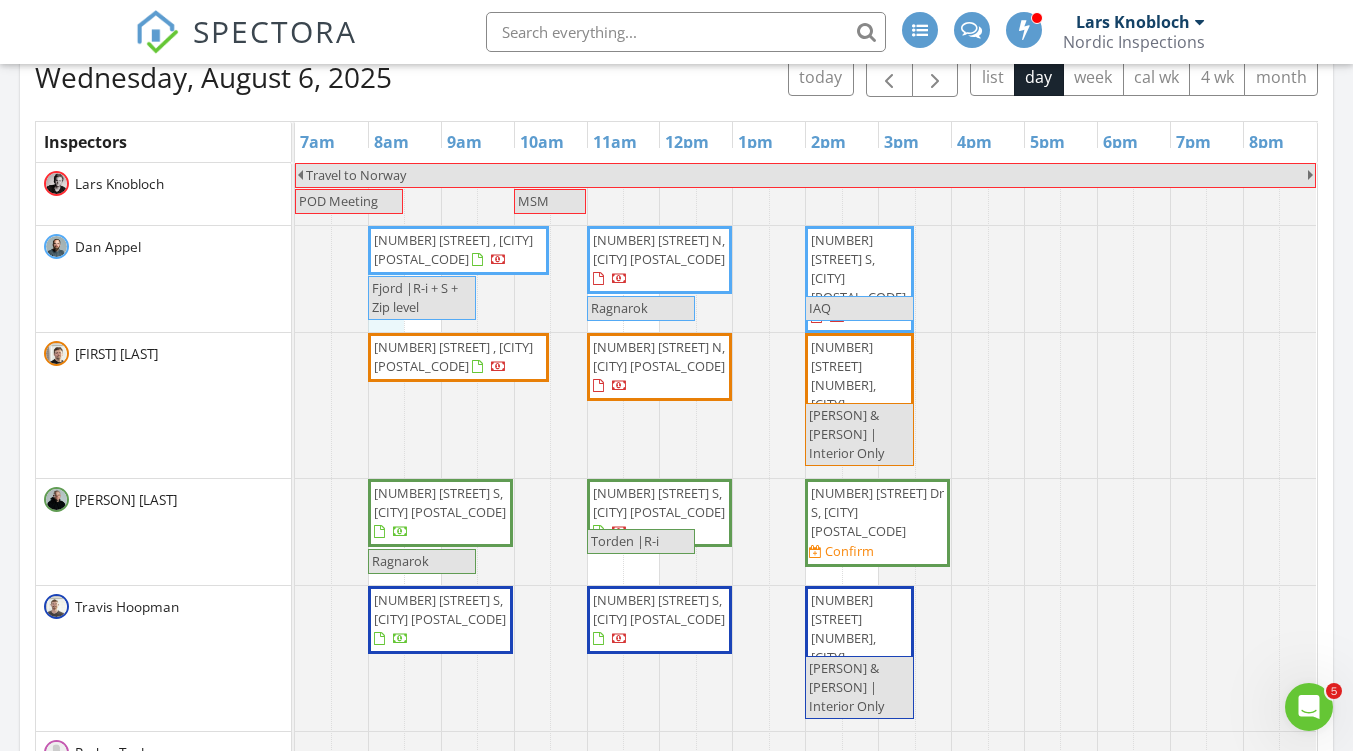 click on "Travel to Norway
POD Meeting
MSM
3310 Monroe St , Fargo 58104
309 15th St N, Moorhead 56560
2113 9th St S, Fargo 58103
Fjord |R-i + S + Zip level
IAQ" at bounding box center [806, 474] 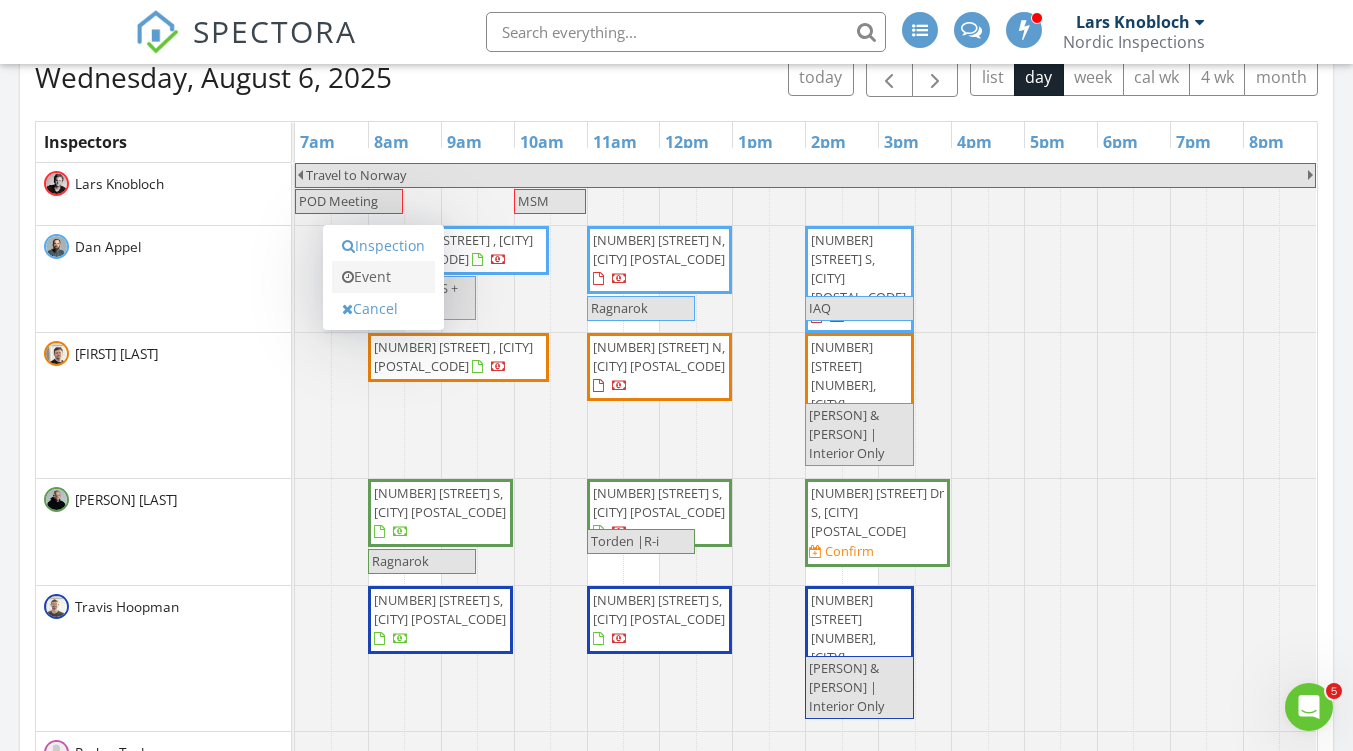 click on "Event" at bounding box center [383, 277] 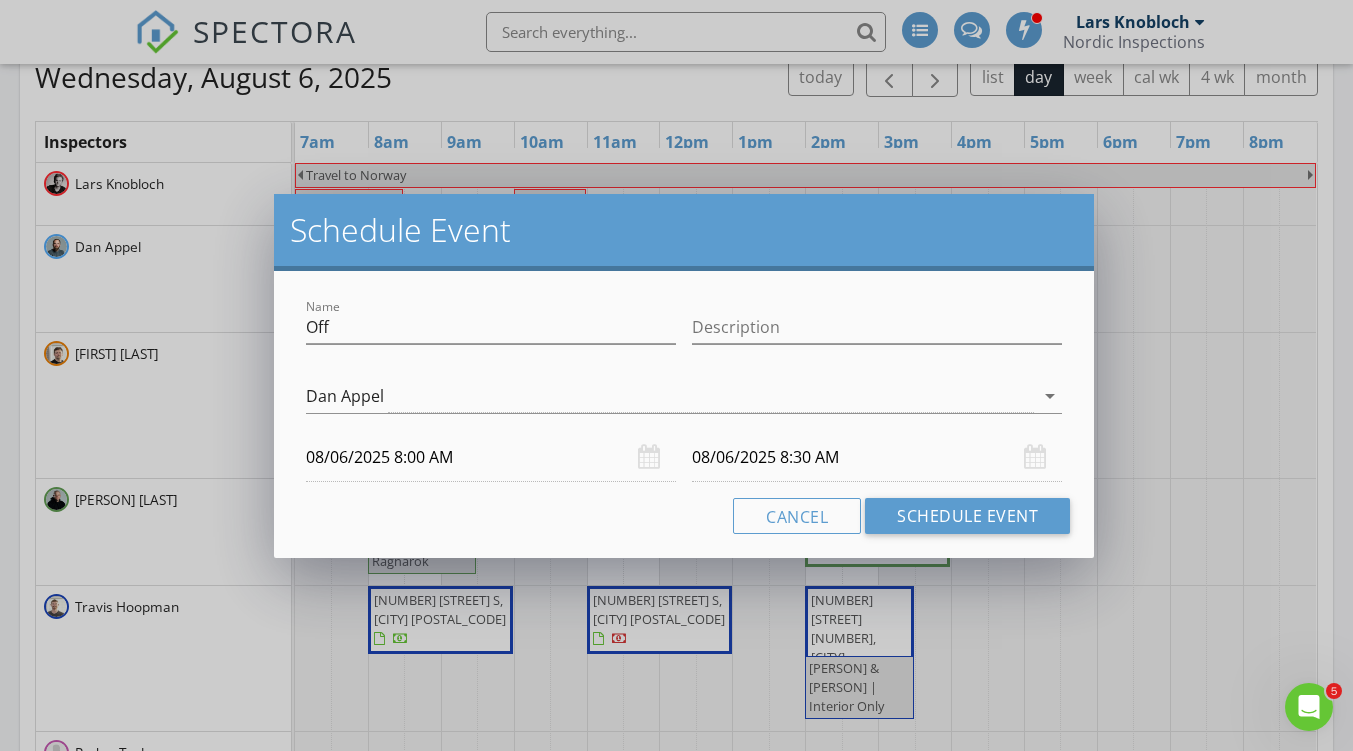 click on "Name Off" at bounding box center [491, 337] 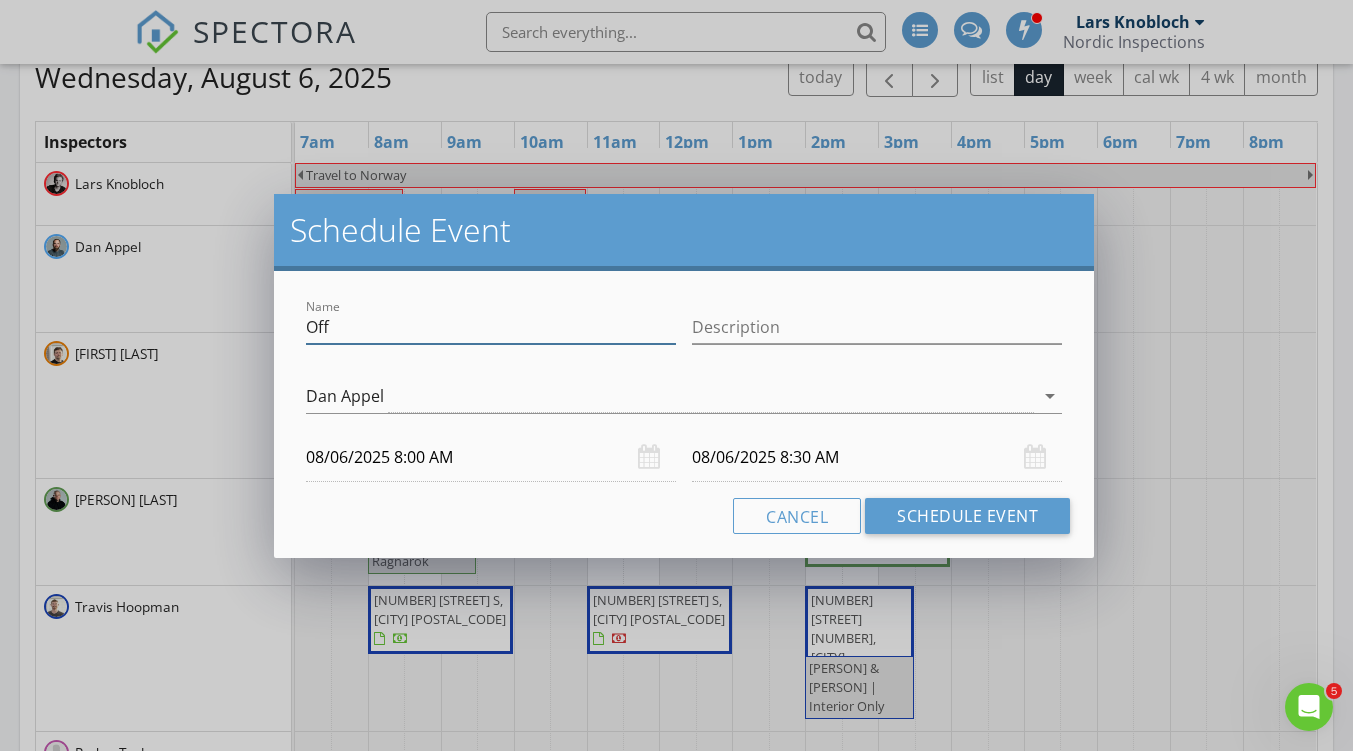 click on "Off" at bounding box center [491, 327] 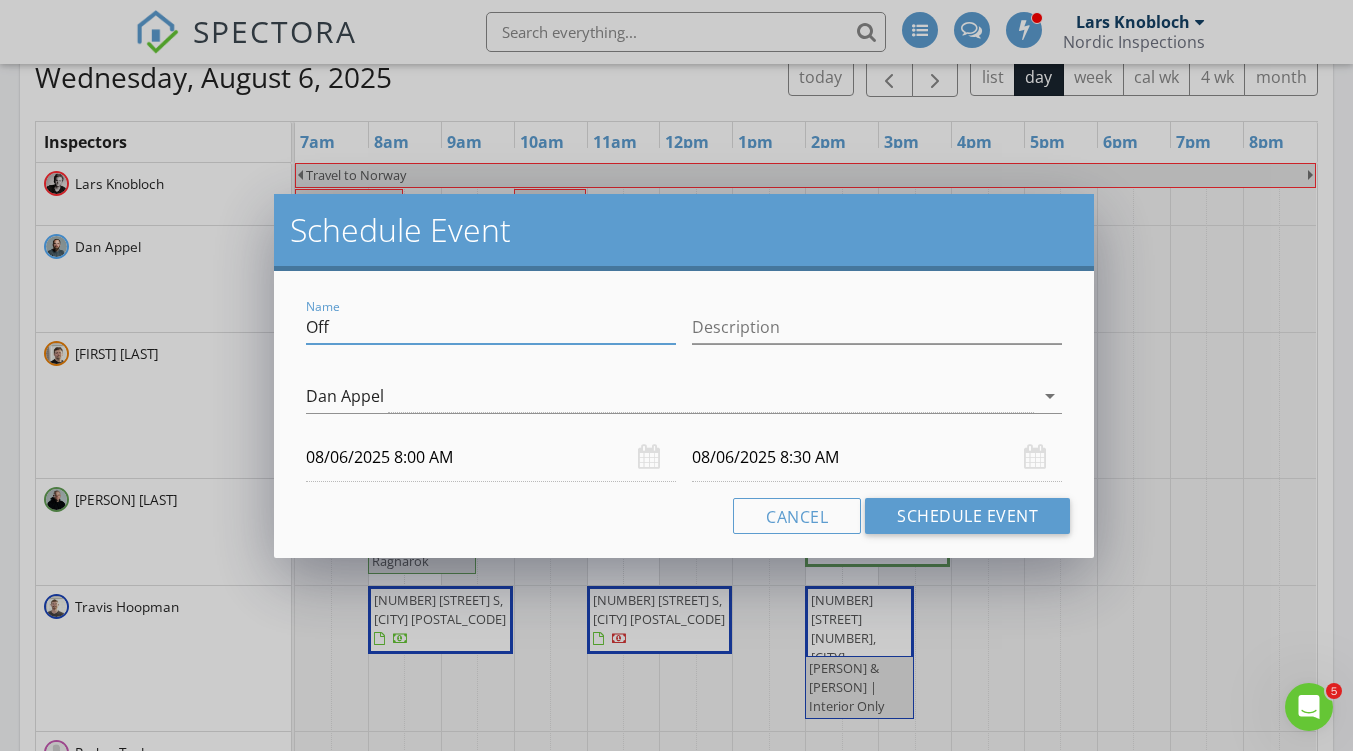 click on "Off" at bounding box center (491, 327) 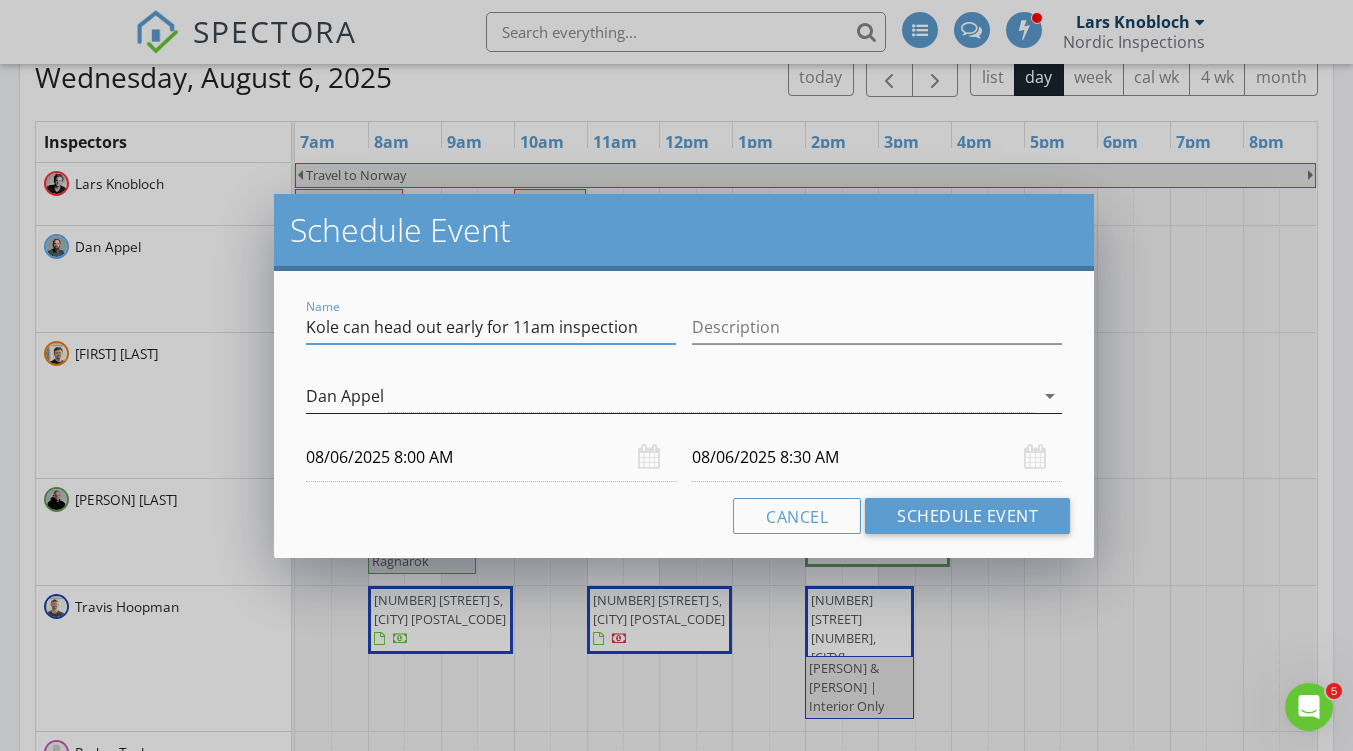 type on "Kole can head out early for 11am inspection" 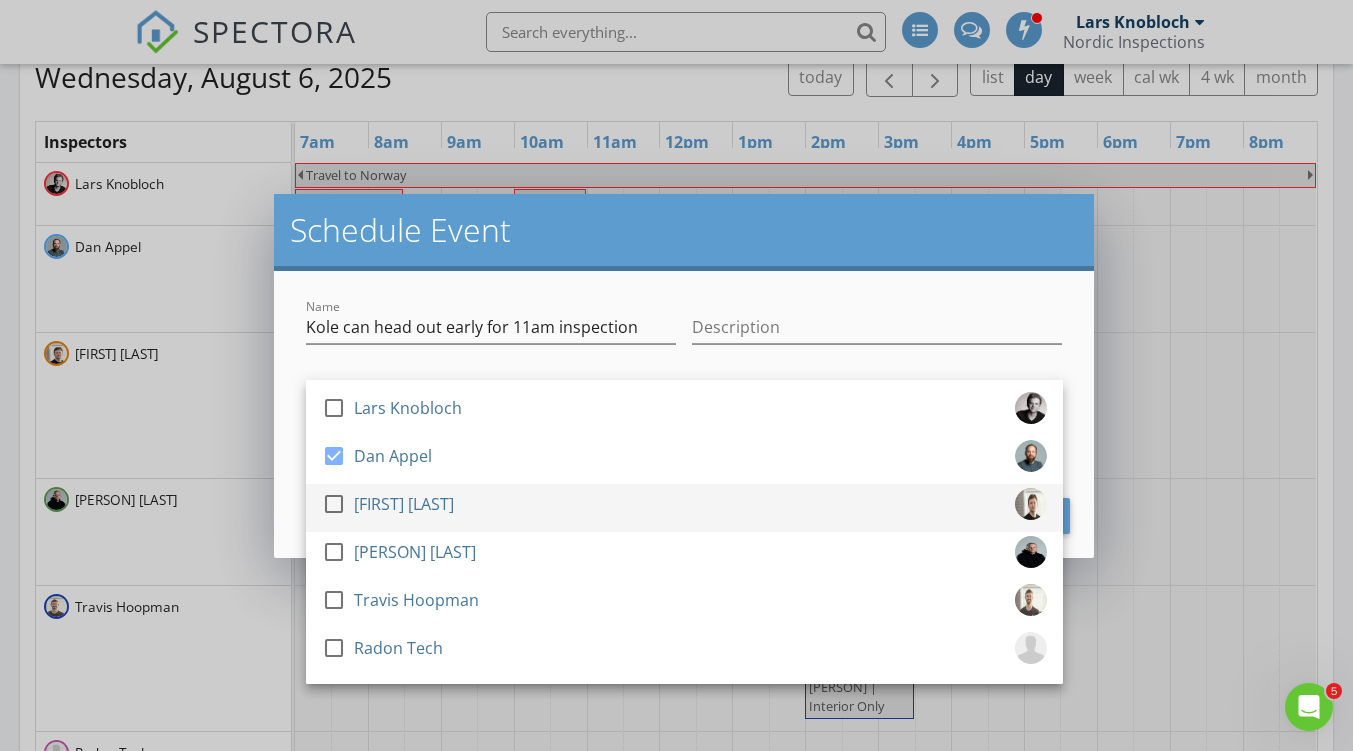 click at bounding box center (334, 504) 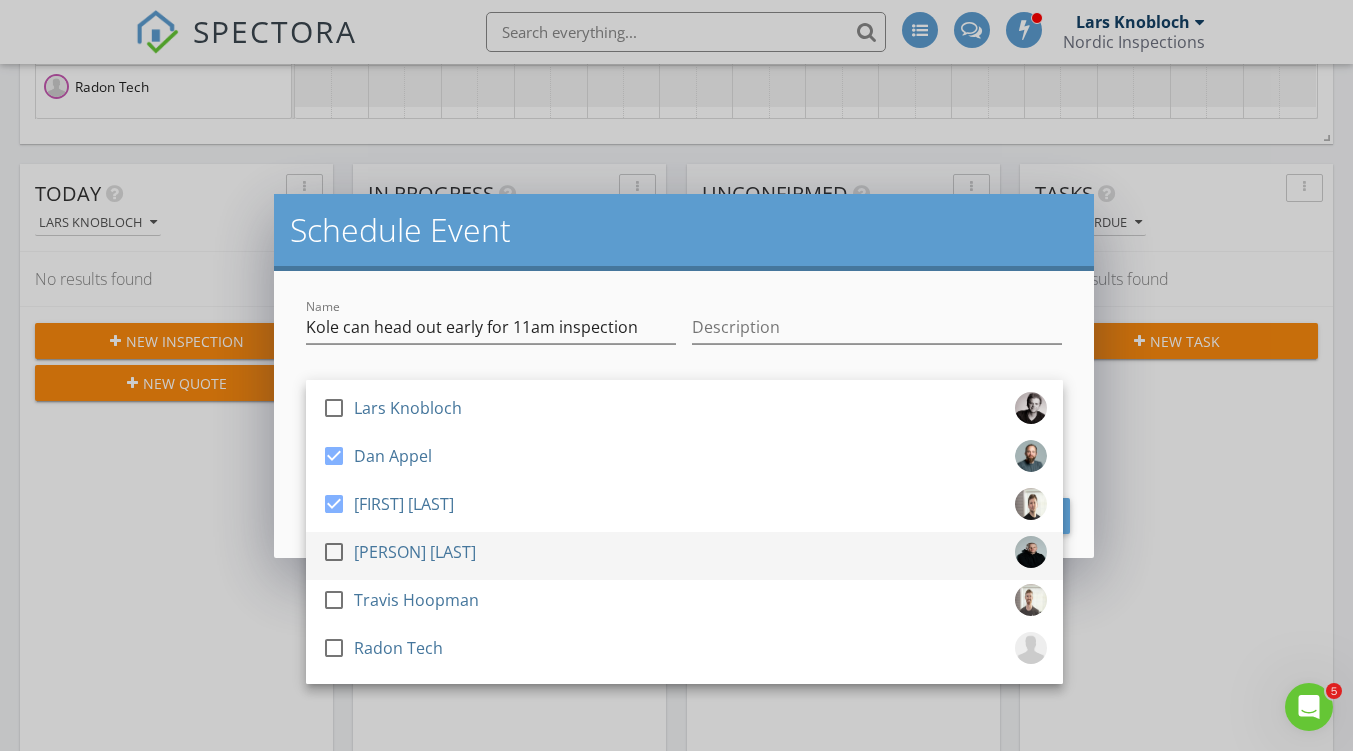 scroll, scrollTop: 1061, scrollLeft: 0, axis: vertical 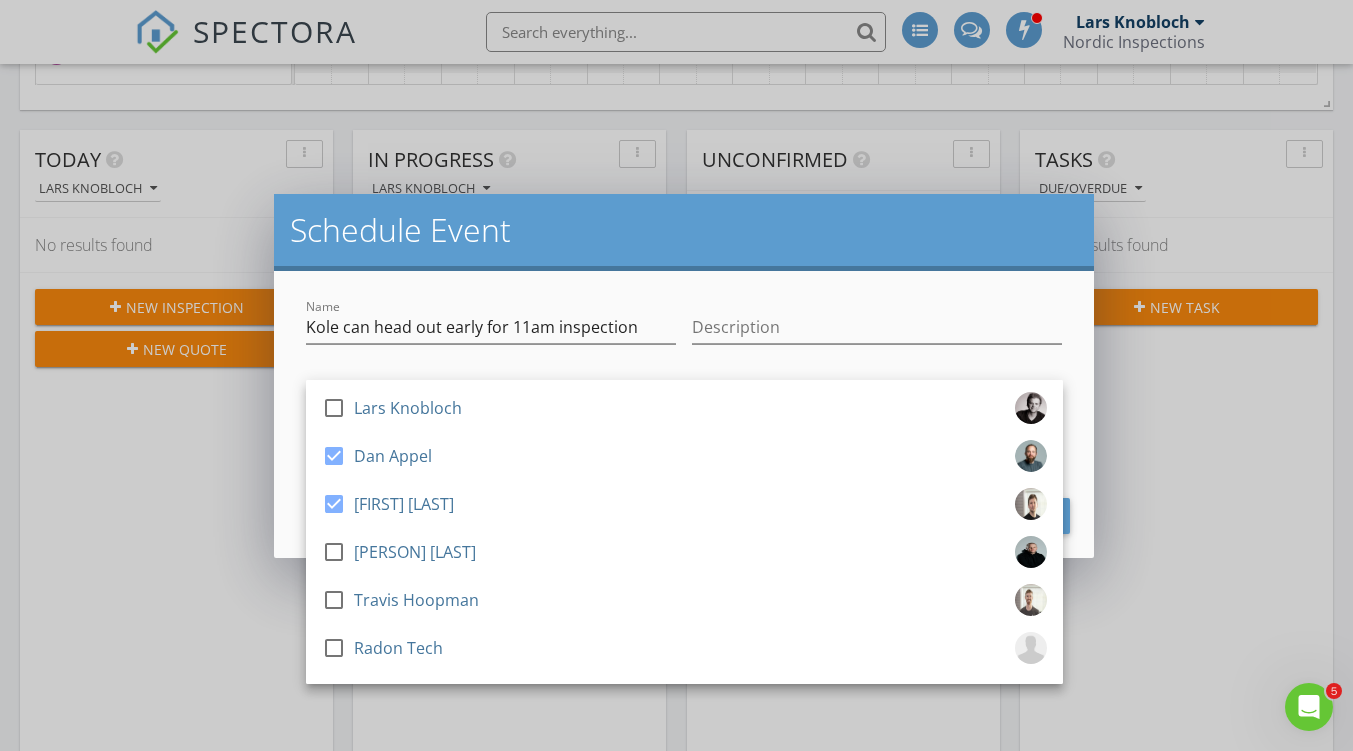click on "Schedule Event" at bounding box center (684, 230) 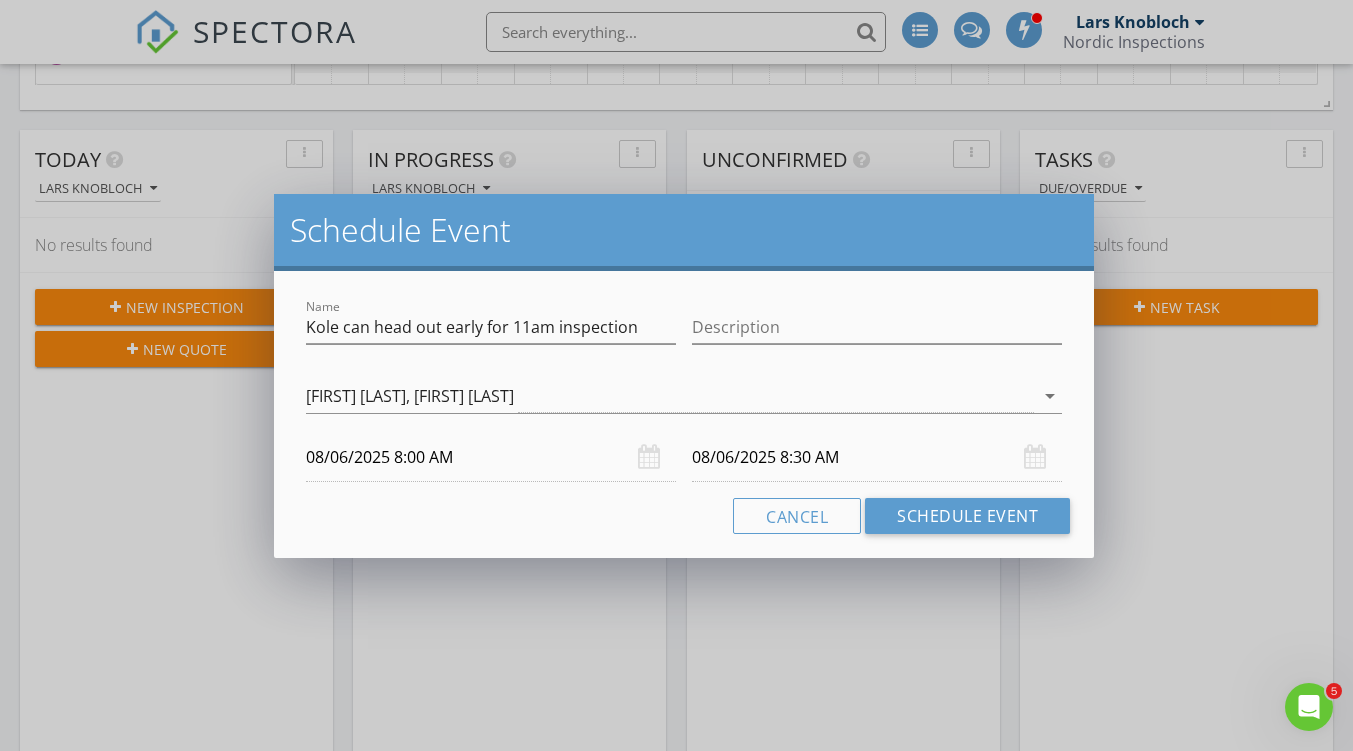 click on "08/06/2025 8:30 AM" at bounding box center [877, 457] 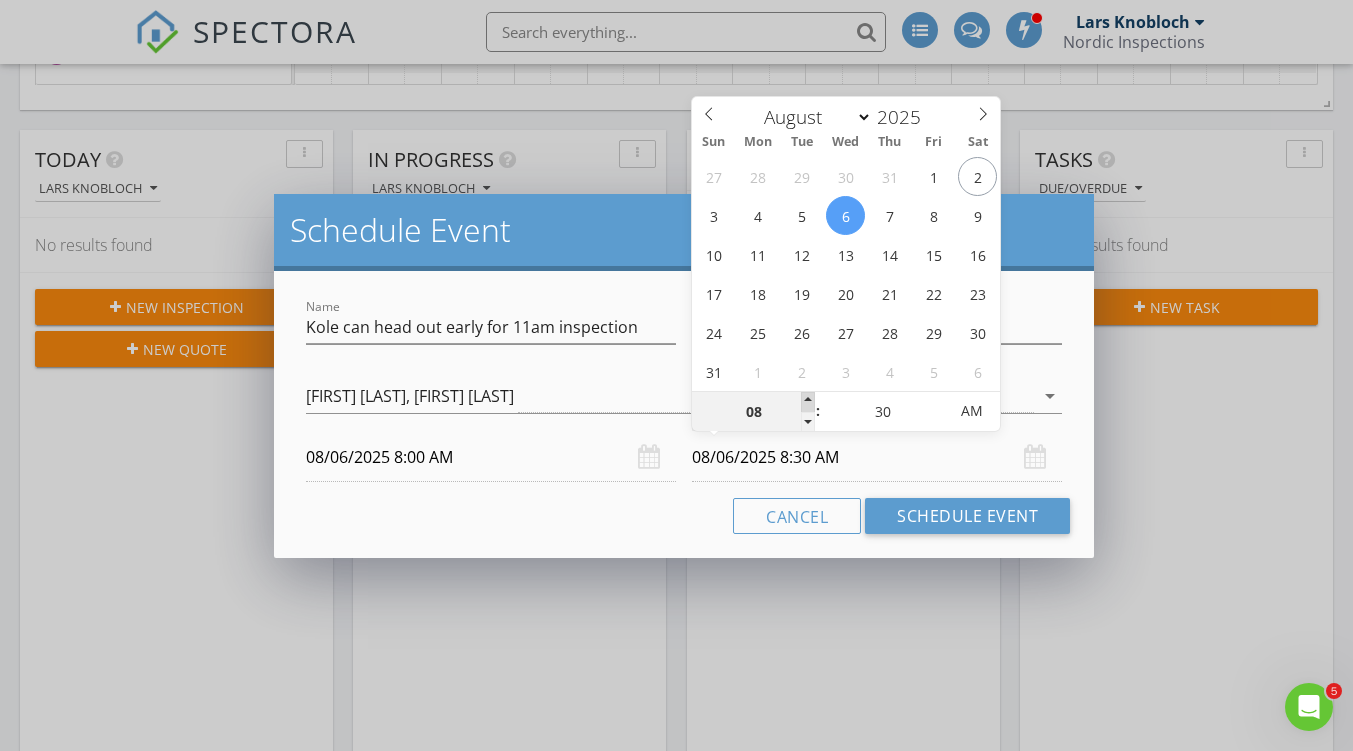 type on "09" 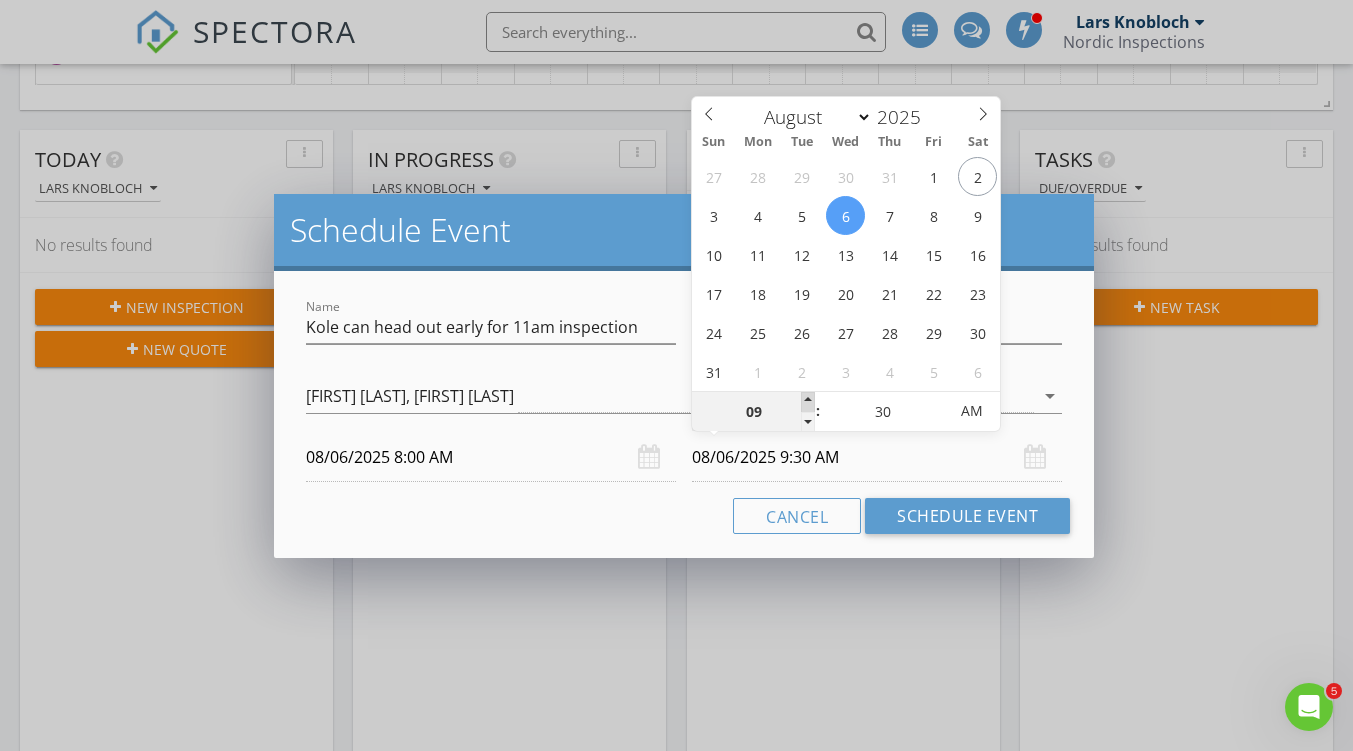 click at bounding box center [808, 402] 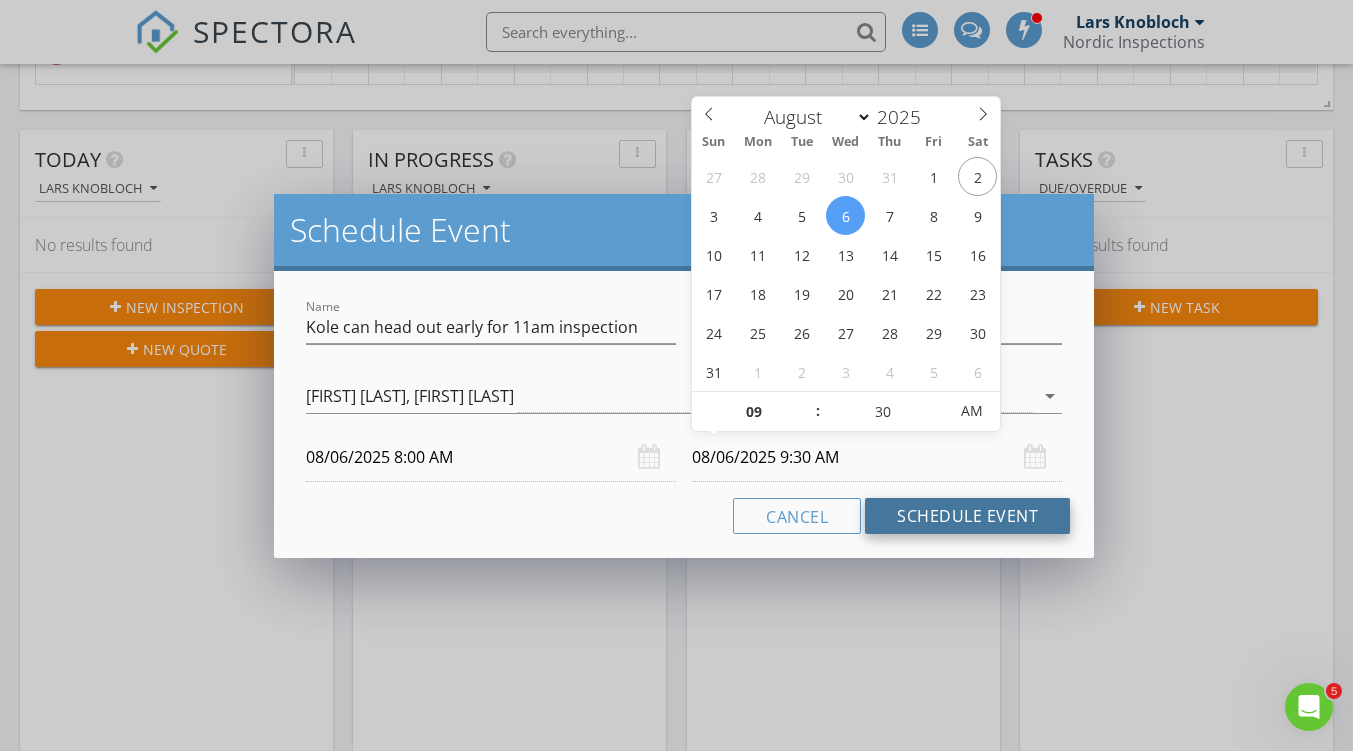 click on "Schedule Event" at bounding box center (967, 516) 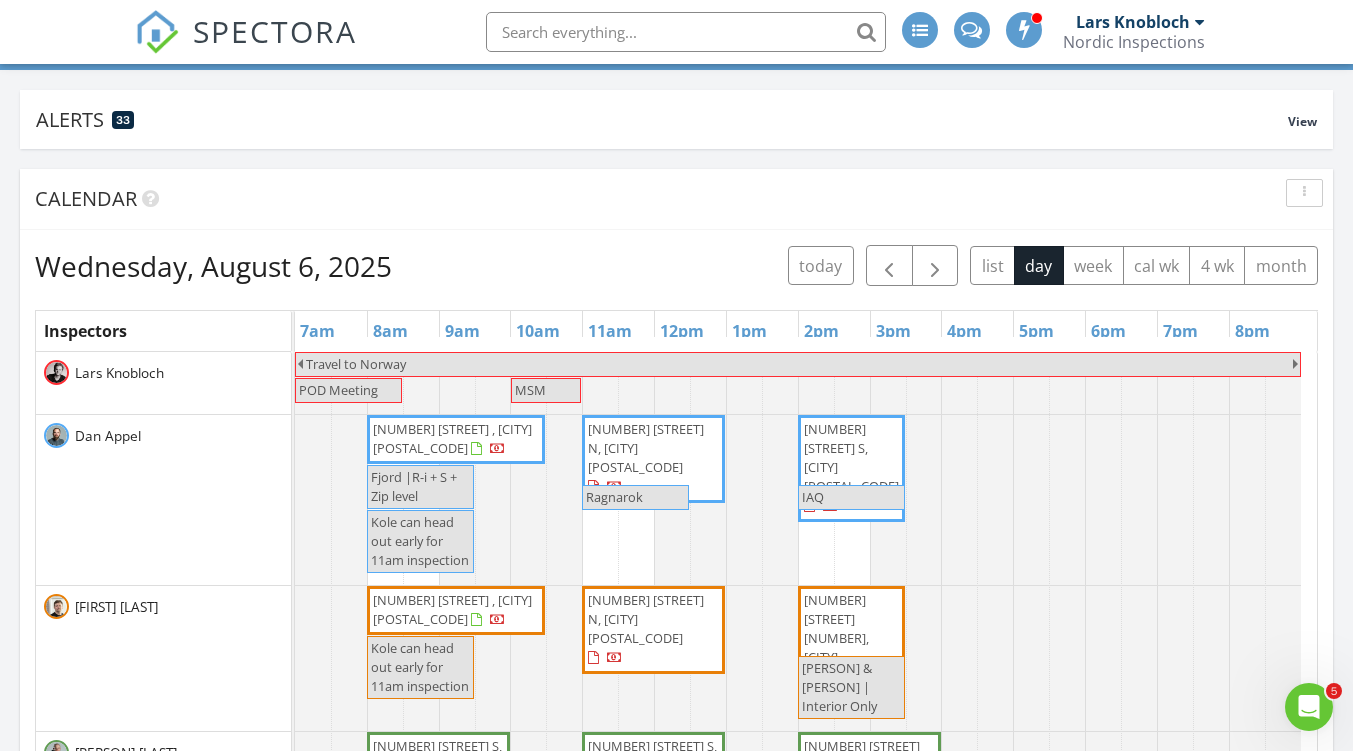 scroll, scrollTop: 61, scrollLeft: 0, axis: vertical 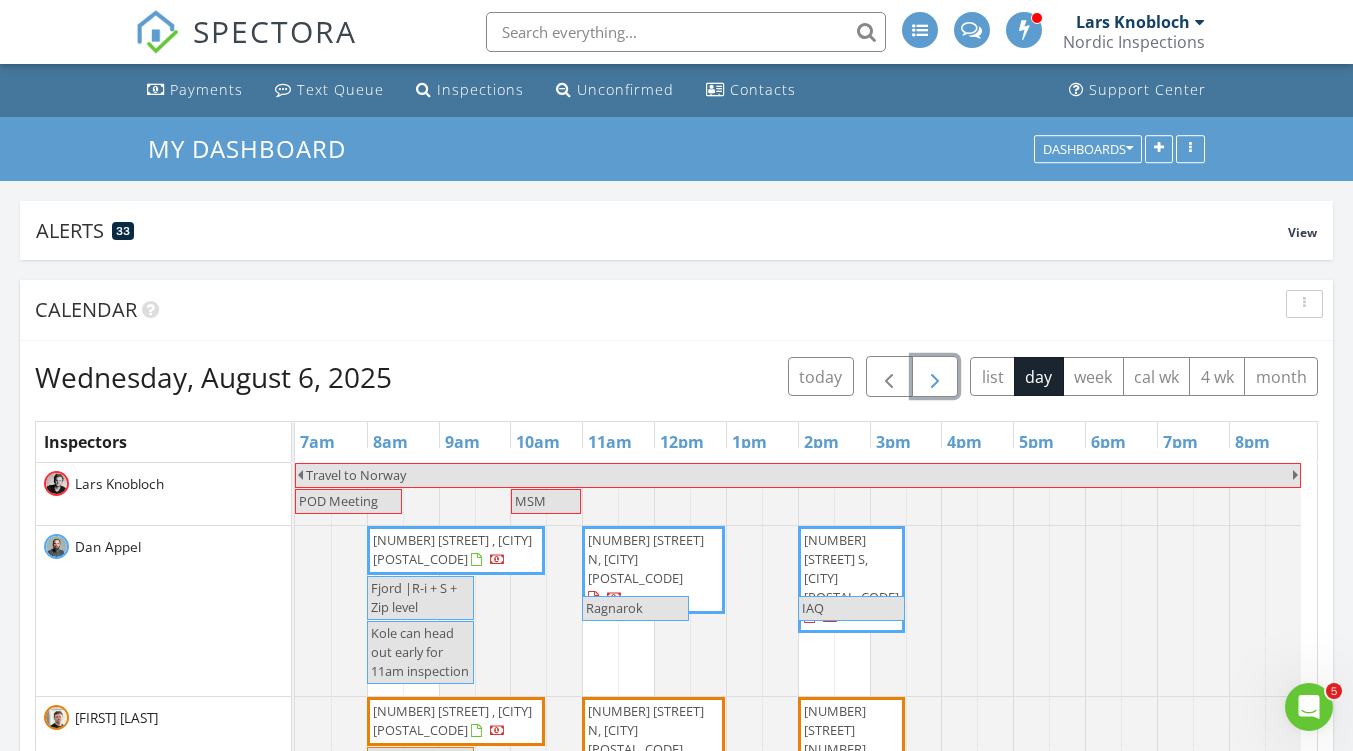 click at bounding box center (935, 377) 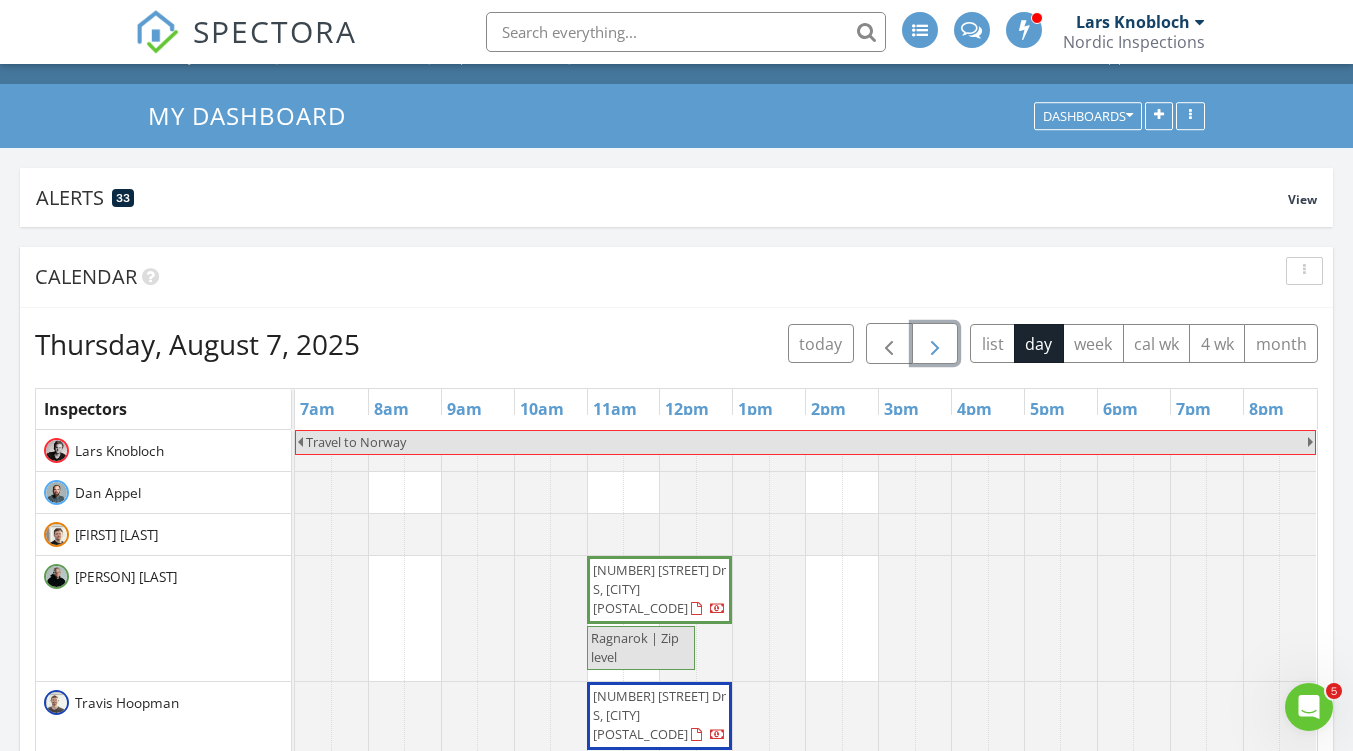 scroll, scrollTop: 161, scrollLeft: 0, axis: vertical 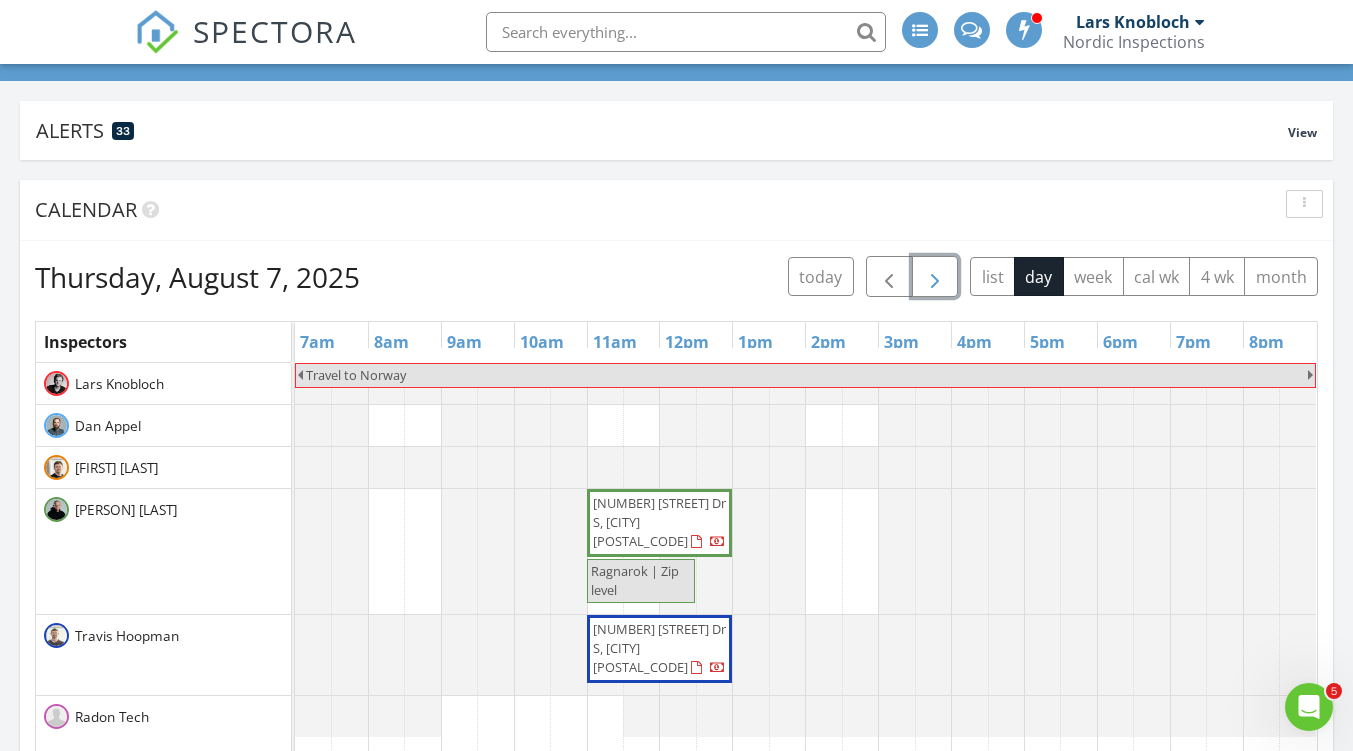 click at bounding box center (935, 277) 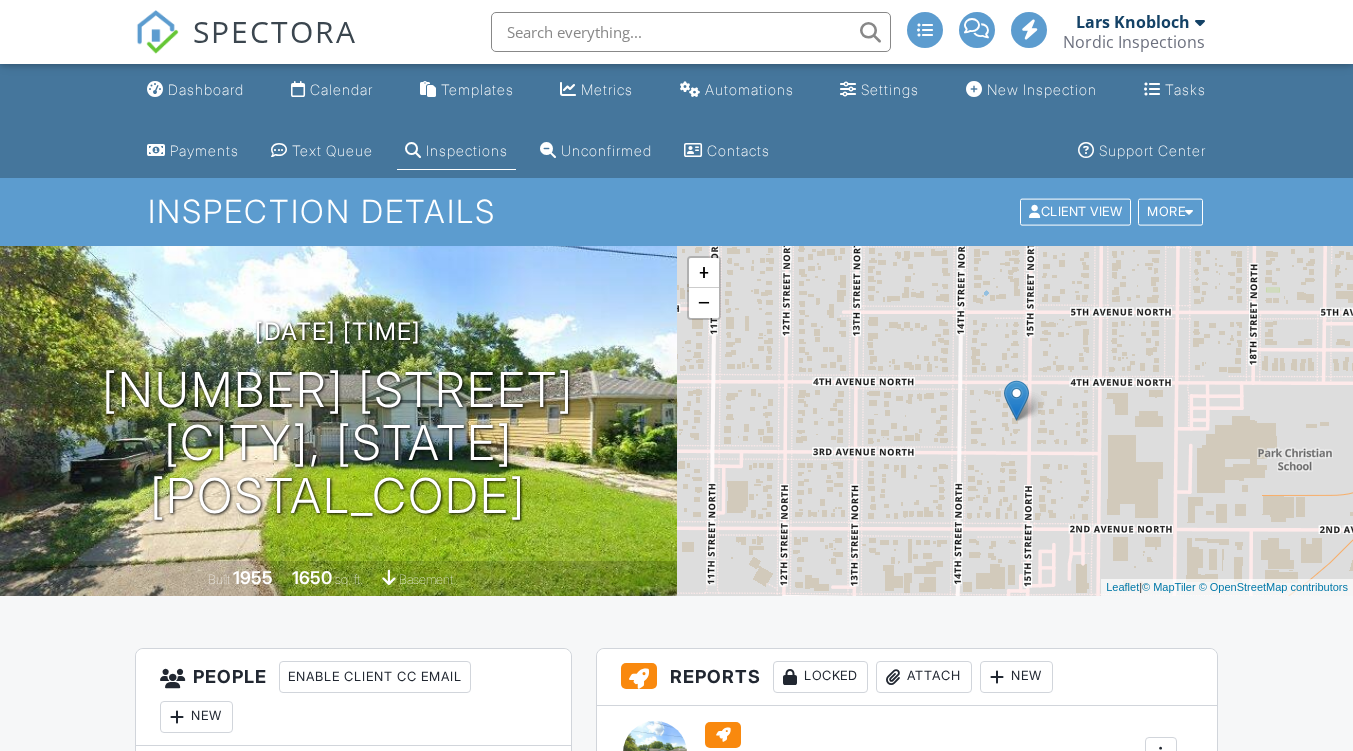 scroll, scrollTop: 0, scrollLeft: 0, axis: both 